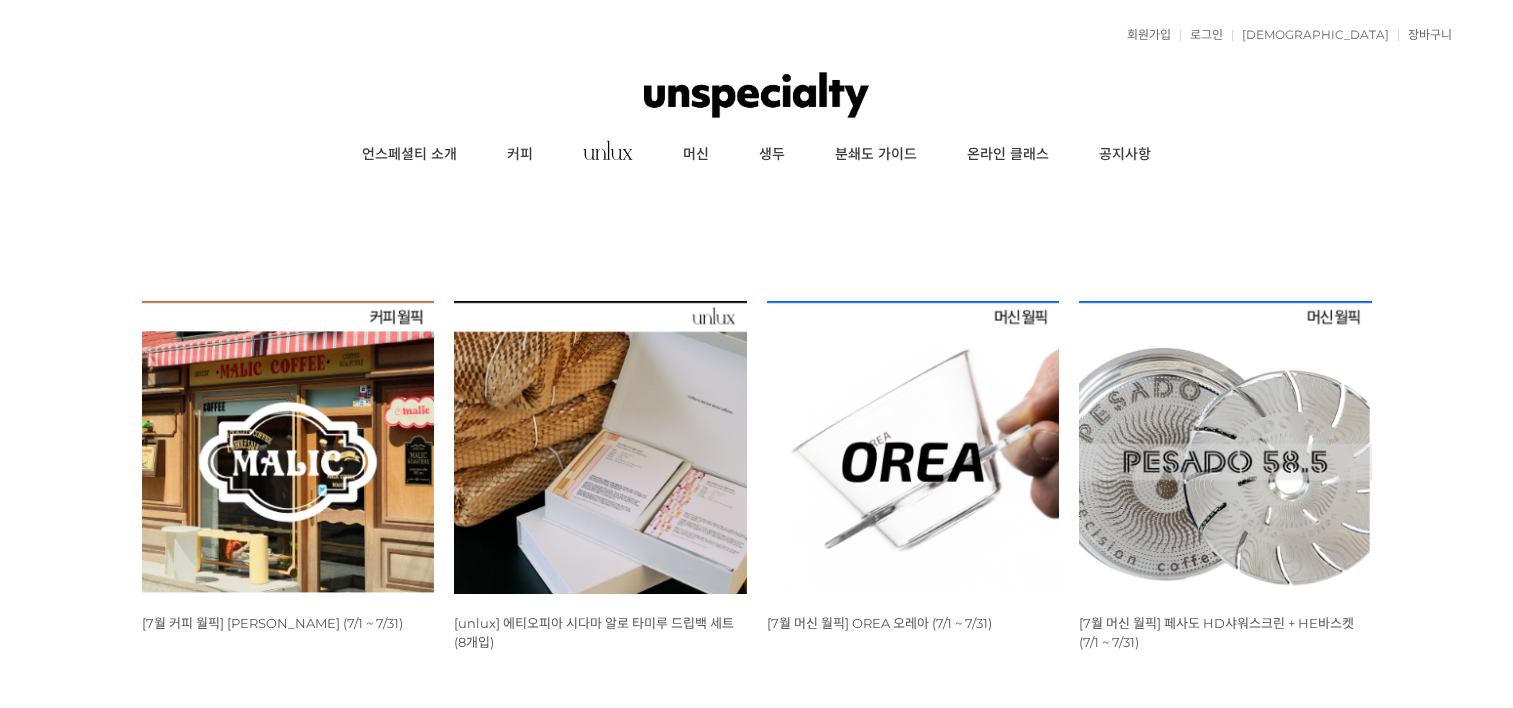 scroll, scrollTop: 0, scrollLeft: 0, axis: both 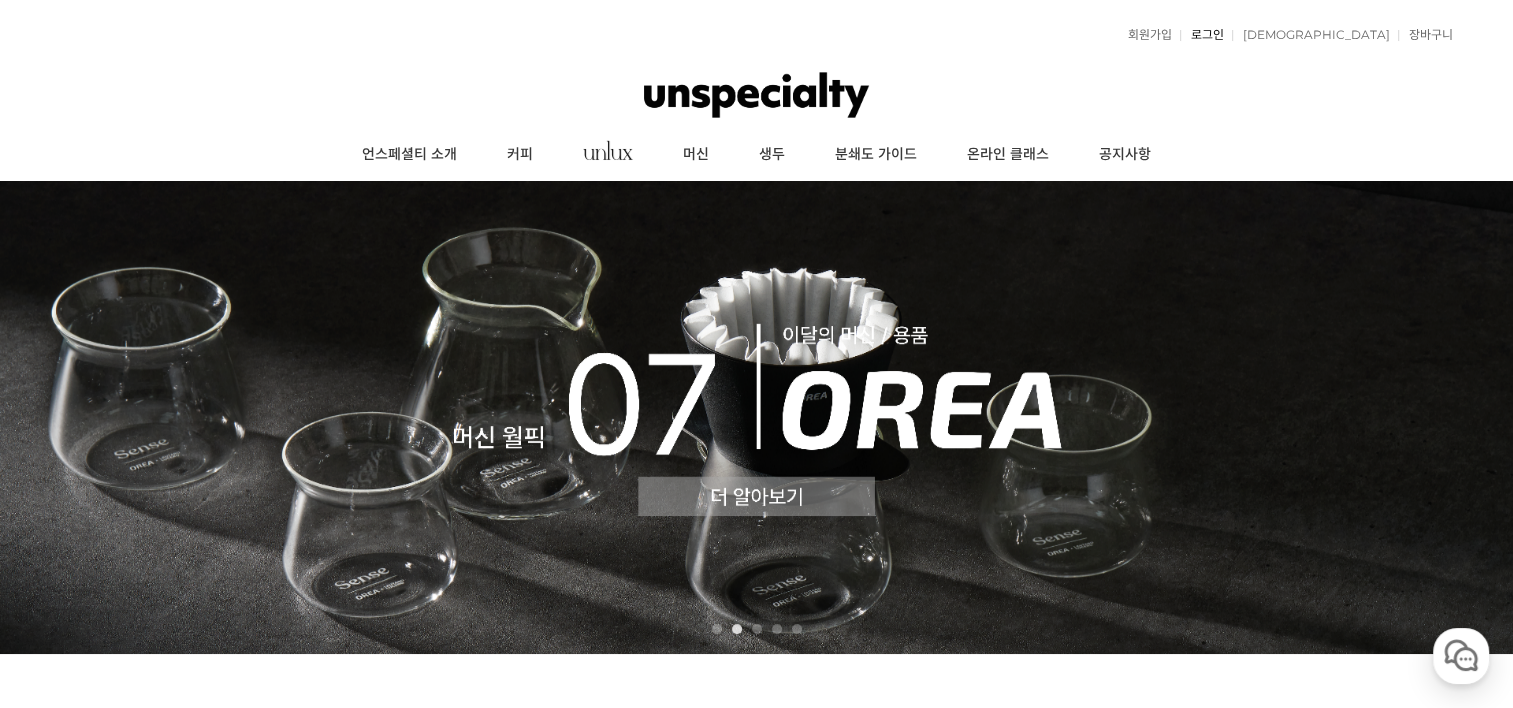 click on "로그인" at bounding box center [1201, 35] 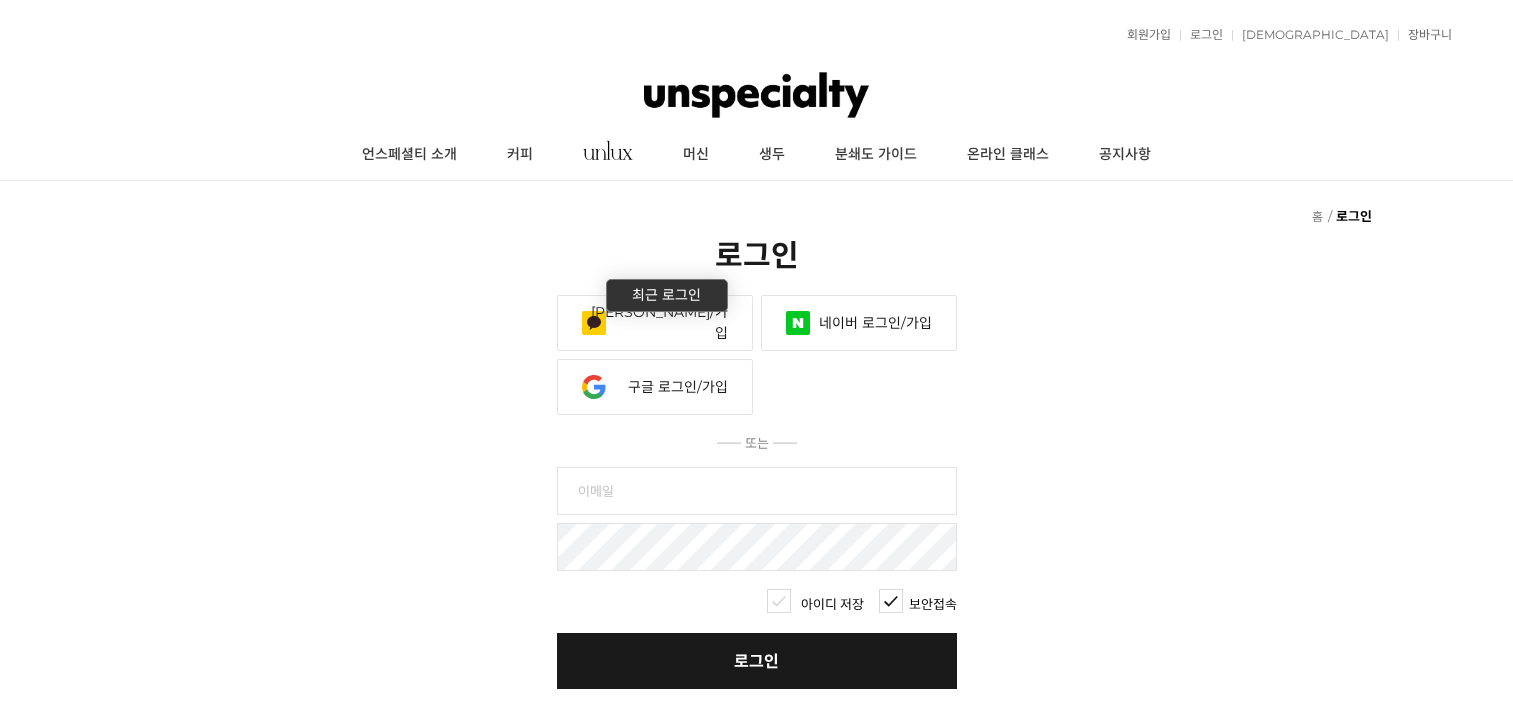 scroll, scrollTop: 0, scrollLeft: 0, axis: both 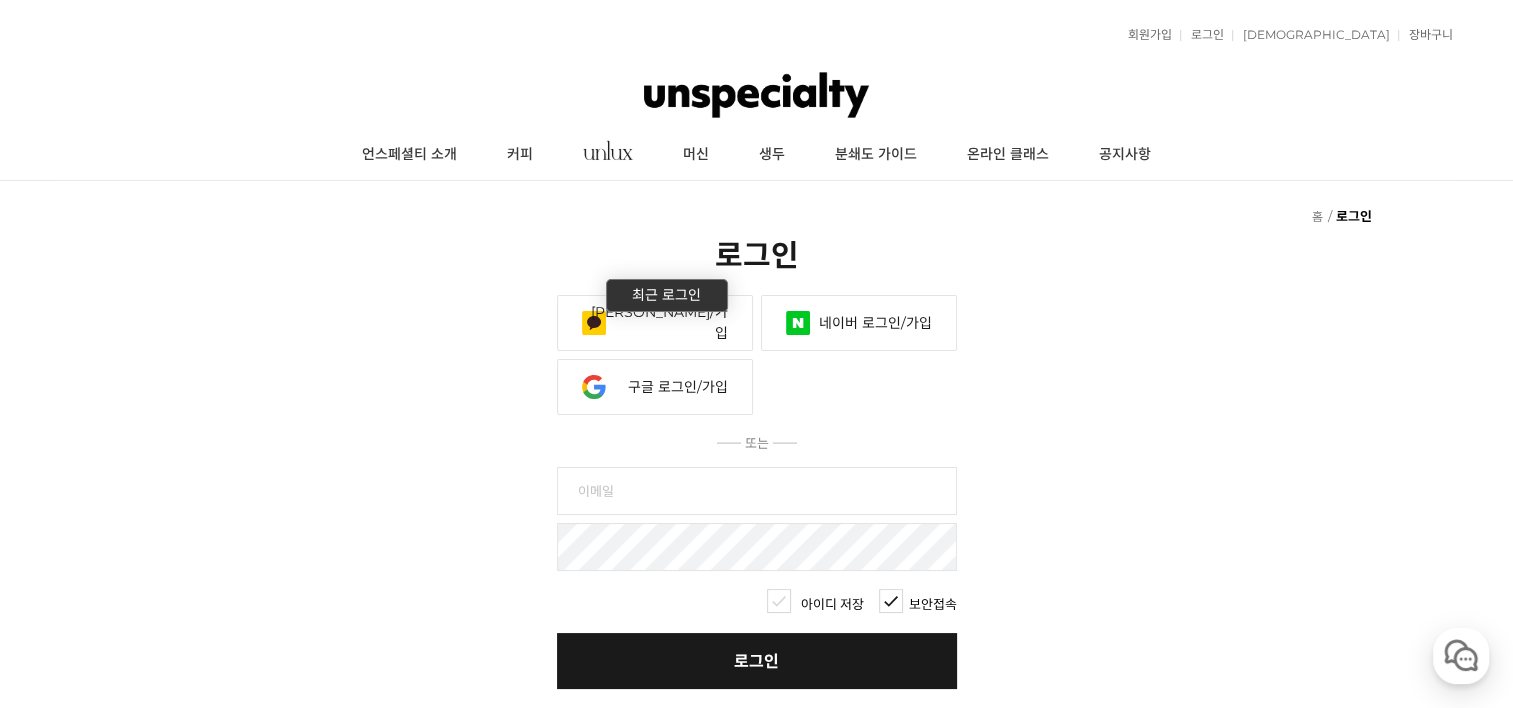 click on "카카오 로그인/가입" at bounding box center (655, 323) 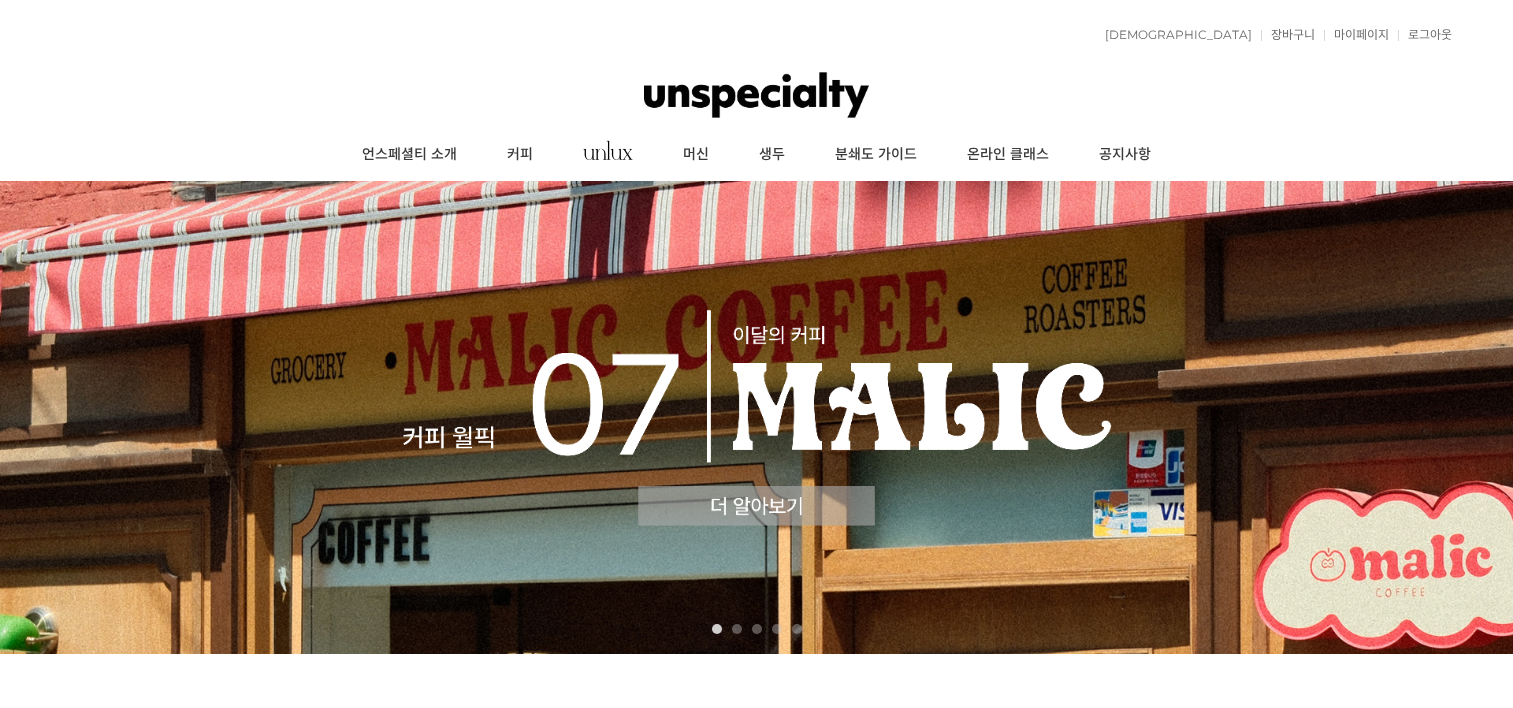 scroll, scrollTop: 0, scrollLeft: 0, axis: both 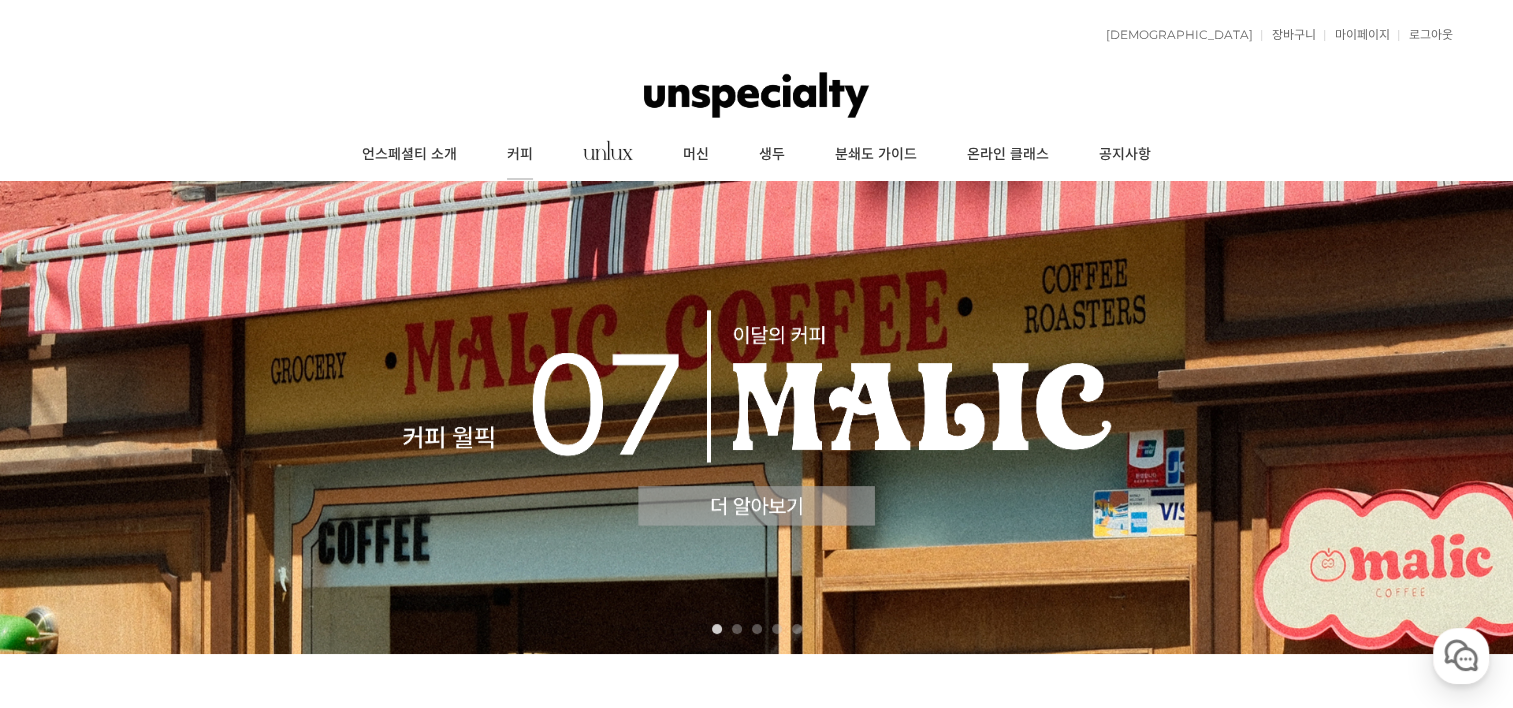 click on "커피" at bounding box center [520, 155] 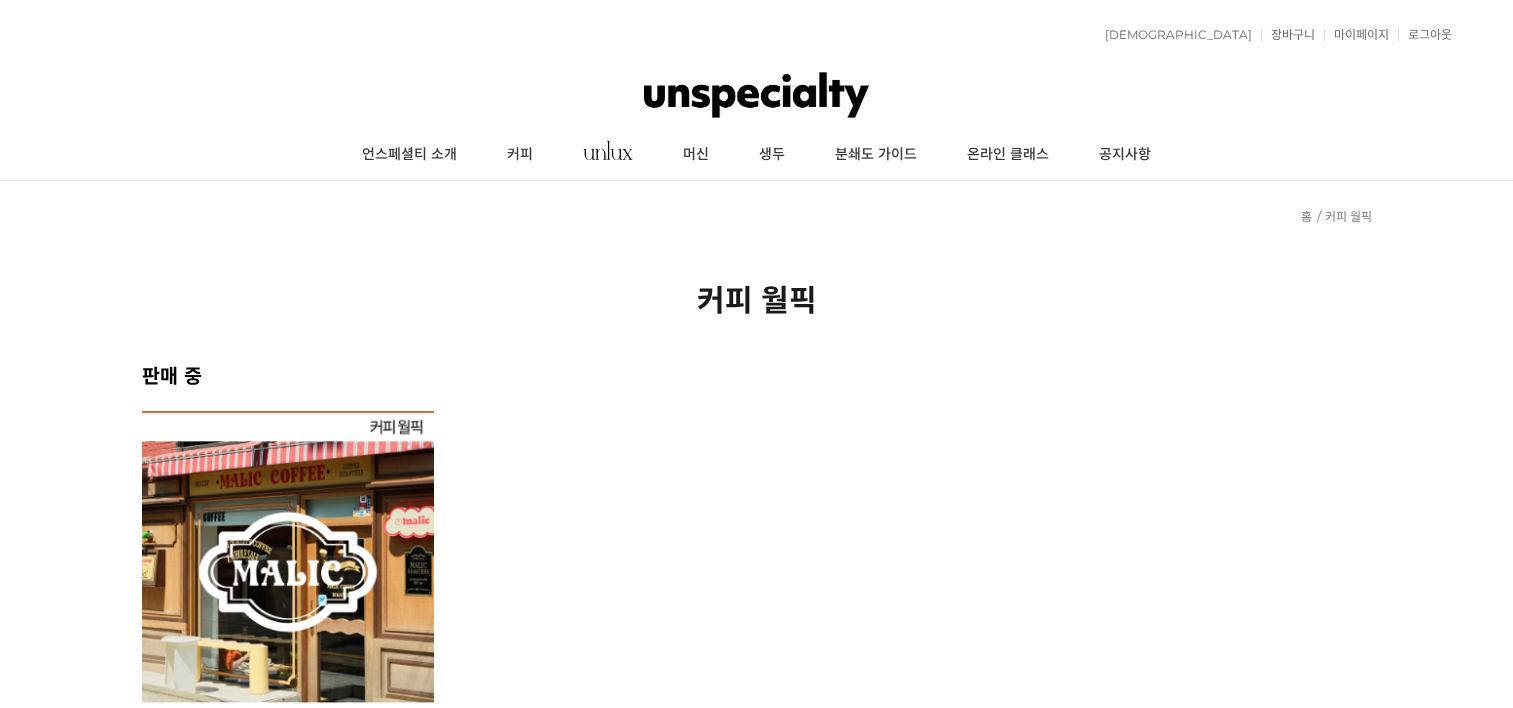 scroll, scrollTop: 0, scrollLeft: 0, axis: both 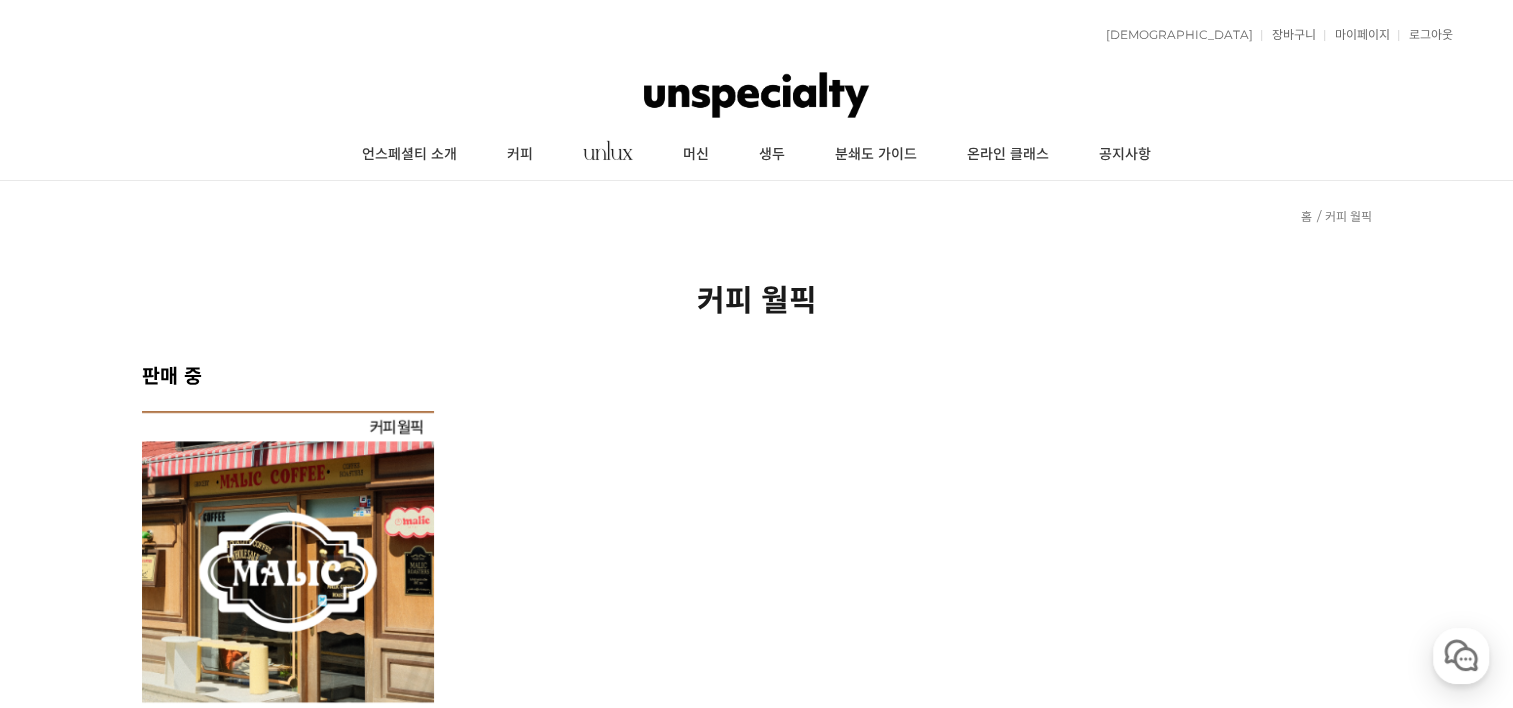 click at bounding box center [288, 557] 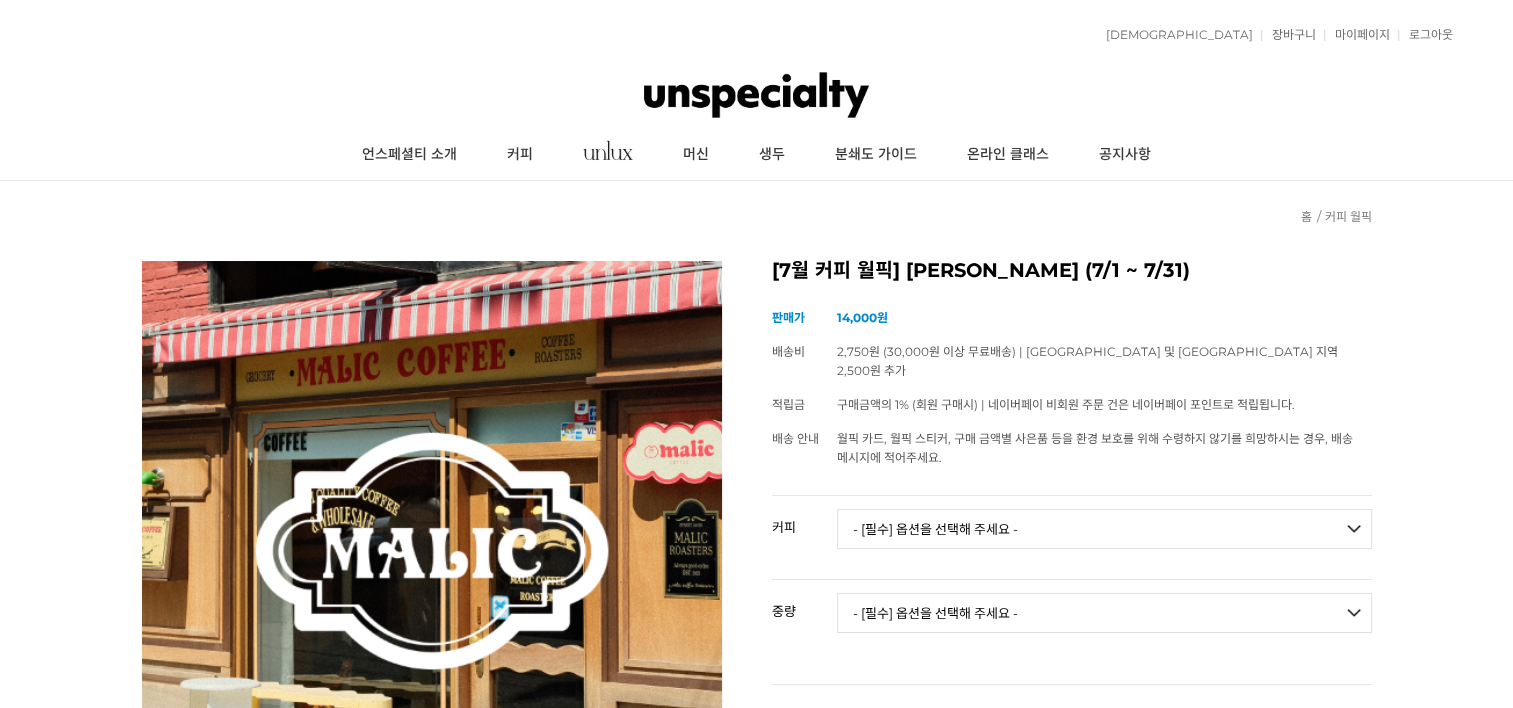 scroll, scrollTop: 264, scrollLeft: 0, axis: vertical 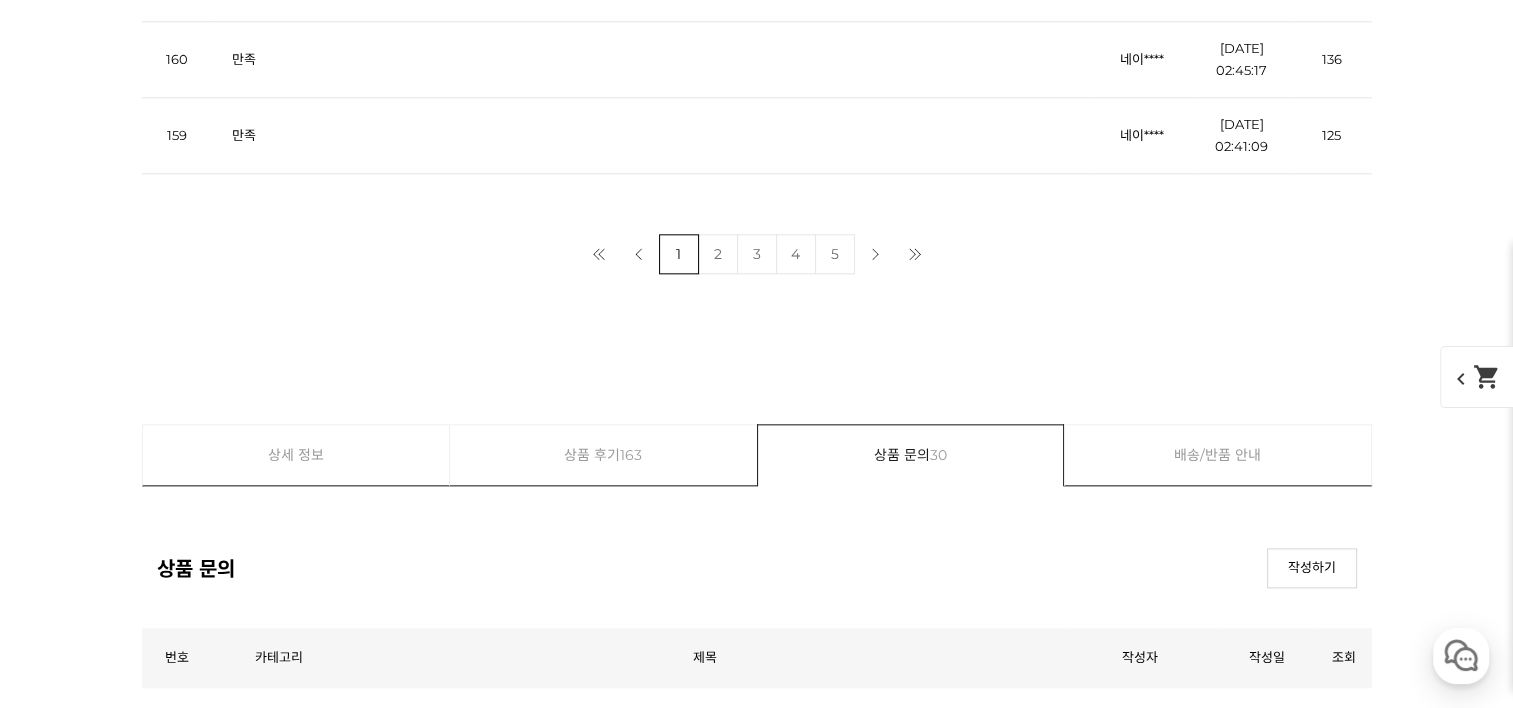 click on "expand_more" at bounding box center (757, -1690) 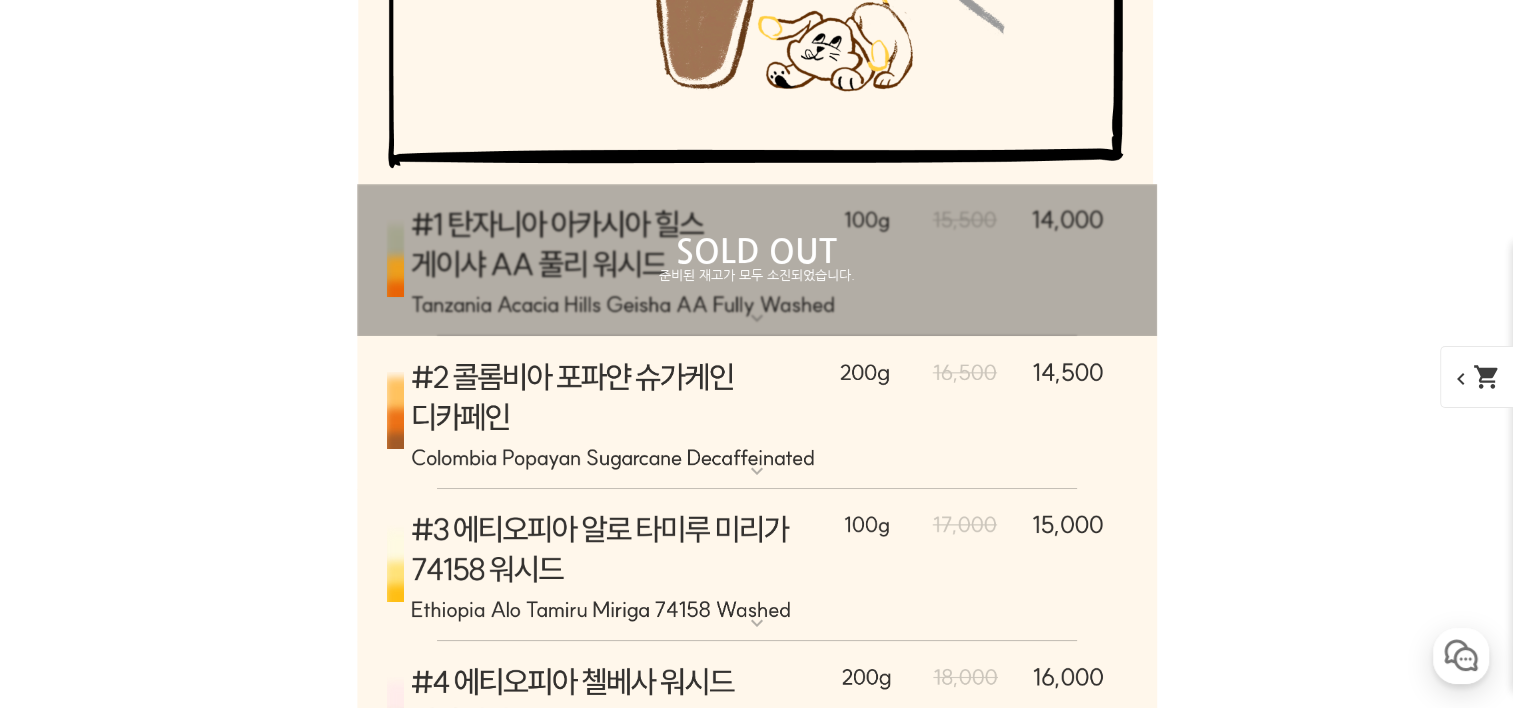scroll, scrollTop: 7500, scrollLeft: 0, axis: vertical 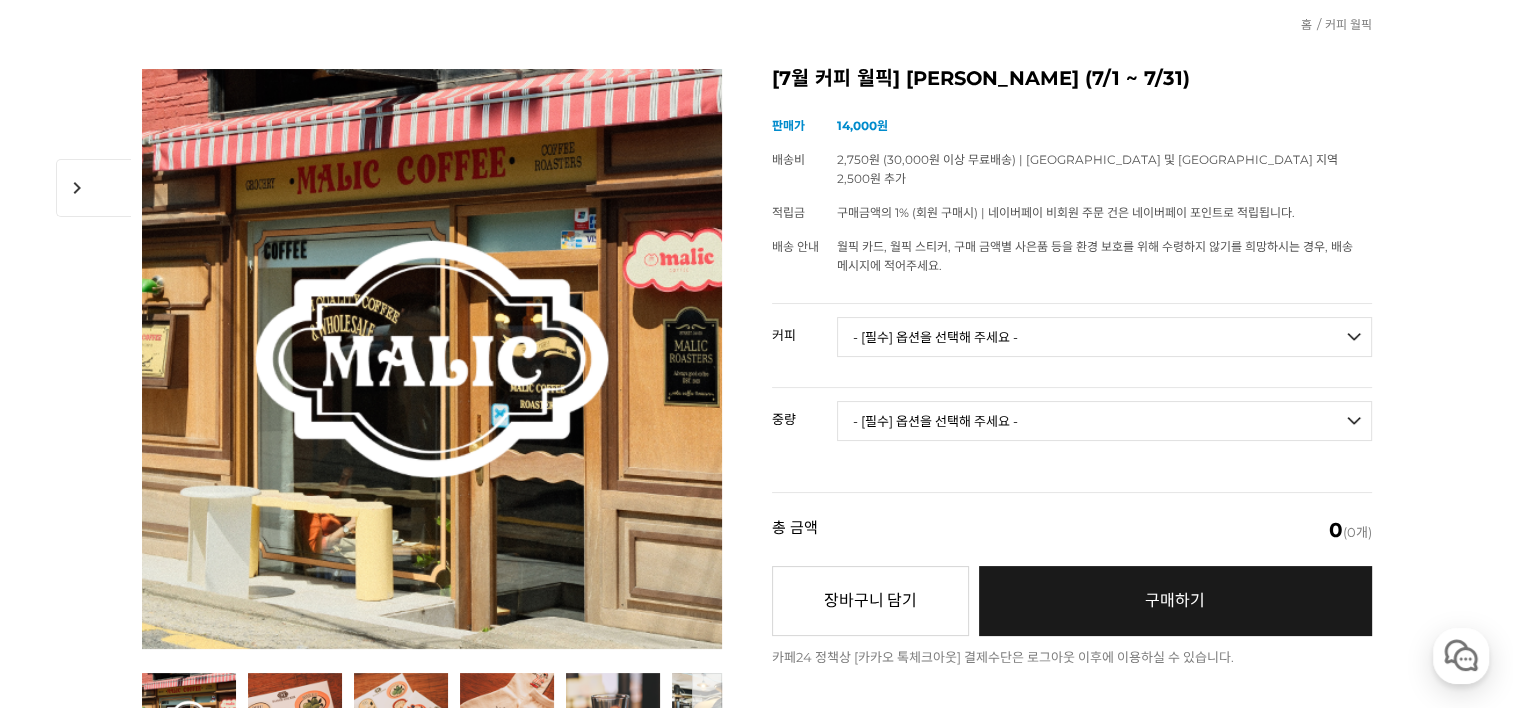 click on "- [필수] 옵션을 선택해 주세요 - ------------------- 언스페셜티 분쇄도 가이드 종이(주문 1개당 최대 1개 제공) 그레이프 쥬스 (언스페셜티 블렌드) 애플 쥬스 (언스페셜티 블렌드) 허니 자몽 쥬스 (언스페셜티 블렌드) [기획상품] 2024 Best of Panama 3종 10g 레시피팩 프루티 블렌드 마일드 블렌드 모닝 블렌드 #1 탄자니아 아카시아 힐스 게이샤 AA 풀리 워시드 [품절] #2 콜롬비아 포파얀 슈가케인 디카페인 #3 에티오피아 알로 타미루 미리가 74158 워시드 #4 에티오피아 첼베사 워시드 디카페인 #5 케냐 뚱구리 AB 풀리 워시드 [품절] #6 에티오피아 버그 우 셀렉션 에얼룸 내추럴 (Lot2) #7 에티오피아 알로 타미루 무라고 74158 클래식 워시드 #8 케냐 은가라투아 AB 워시드 (Lot 159) [품절] [7.4 오픈] #9 온두라스 마리사벨 카바예로 파카마라 워시드 #24 페루 알토 미라도르 게이샤 워시드" at bounding box center [1104, 337] 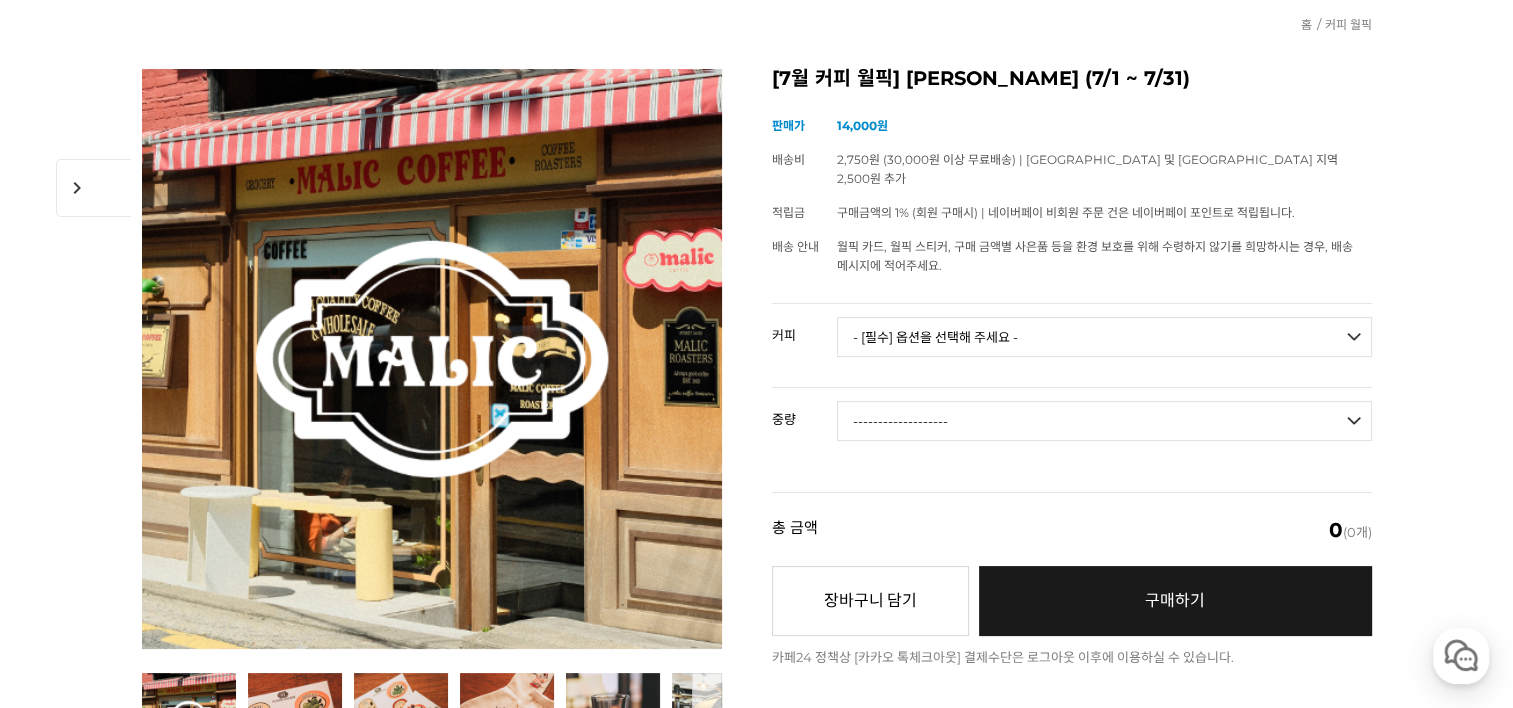 click on "- [필수] 옵션을 선택해 주세요 - ------------------- 200g" at bounding box center [1104, 421] 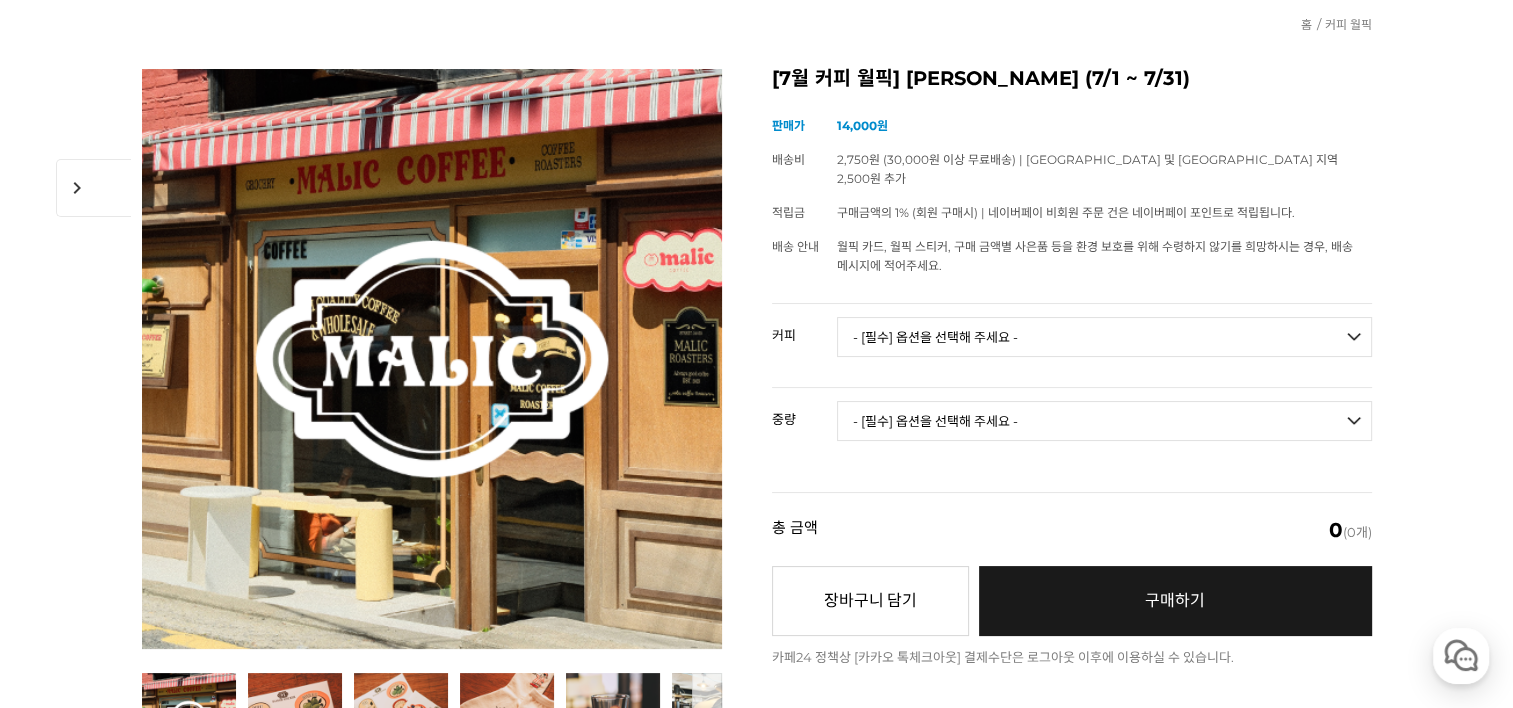 click on "- [필수] 옵션을 선택해 주세요 - ------------------- 200g" at bounding box center (1104, 421) 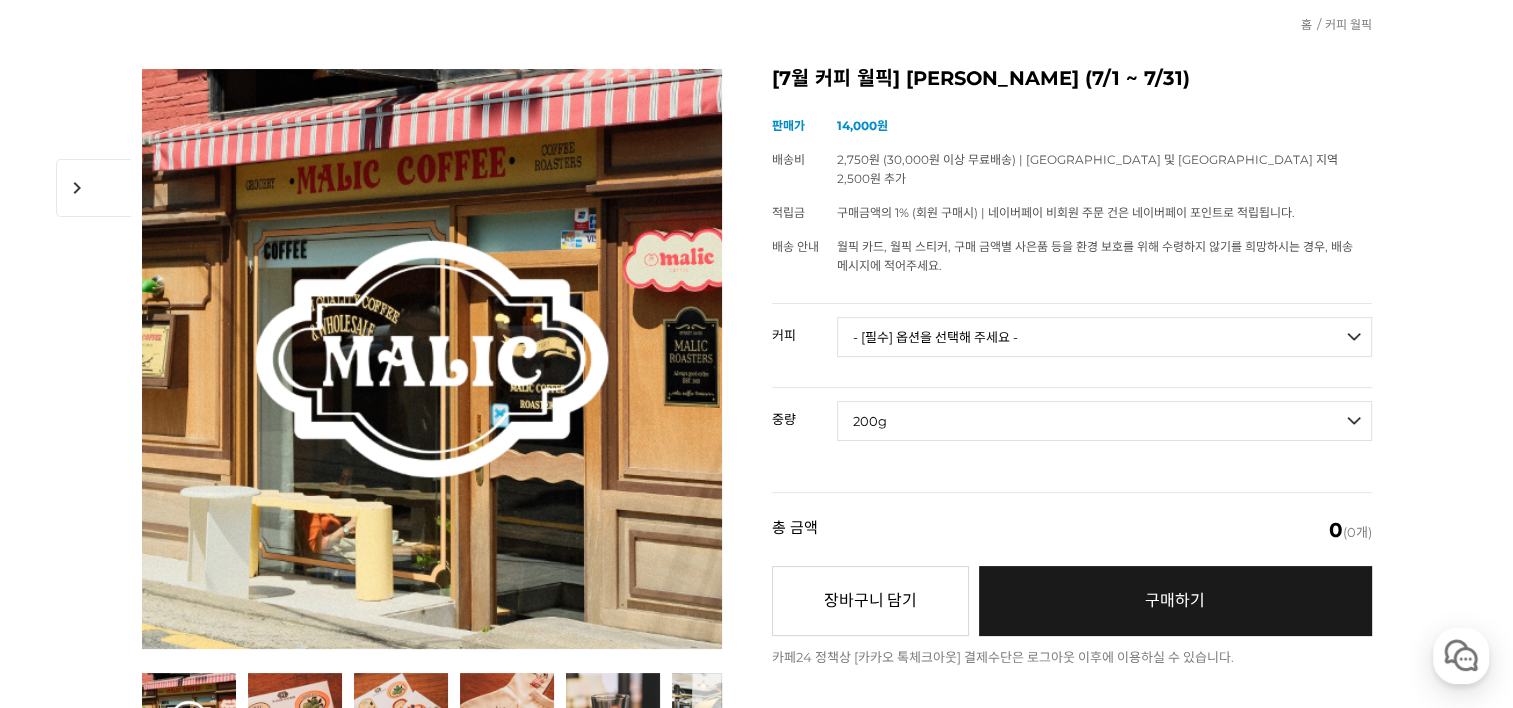 click on "- [필수] 옵션을 선택해 주세요 - ------------------- 200g" at bounding box center [1104, 421] 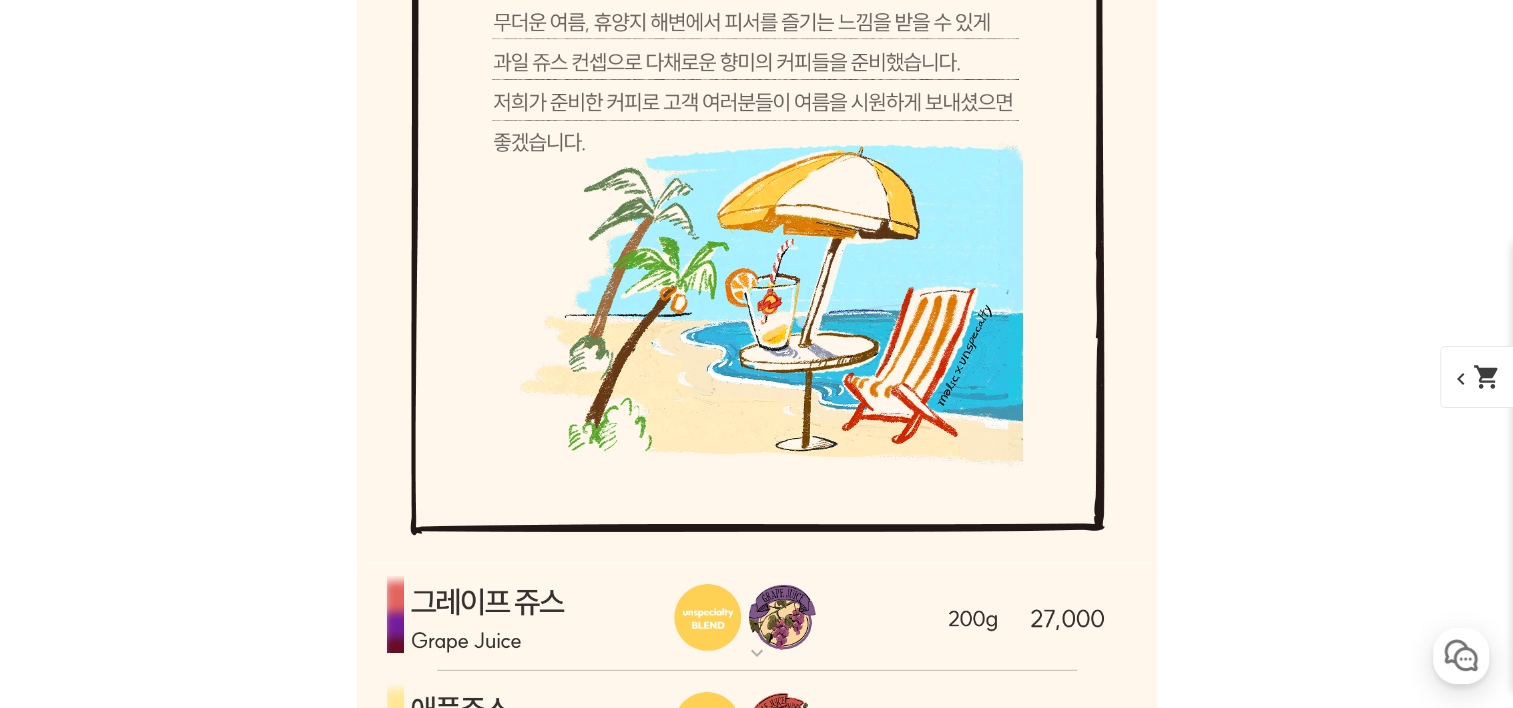 scroll, scrollTop: 6193, scrollLeft: 0, axis: vertical 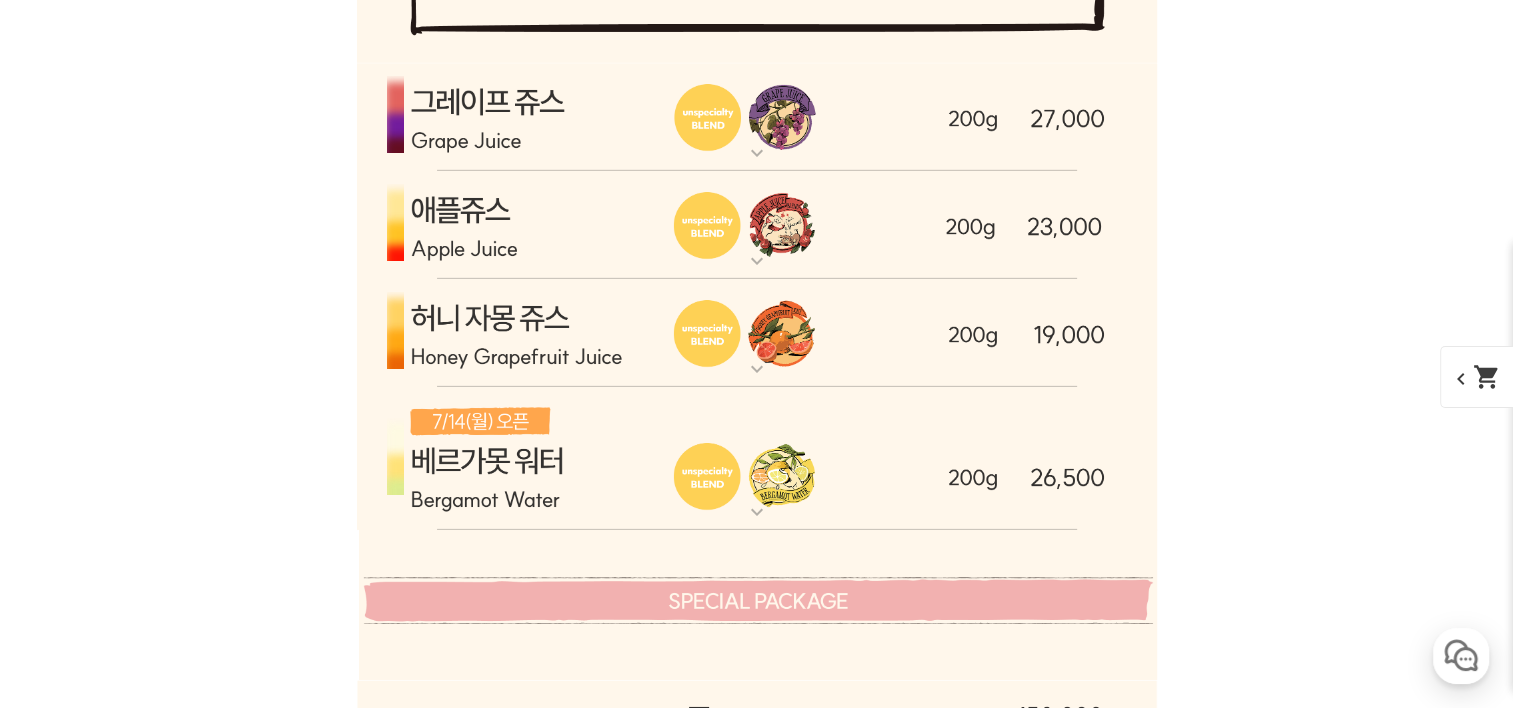 click on "expand_more" at bounding box center (757, 153) 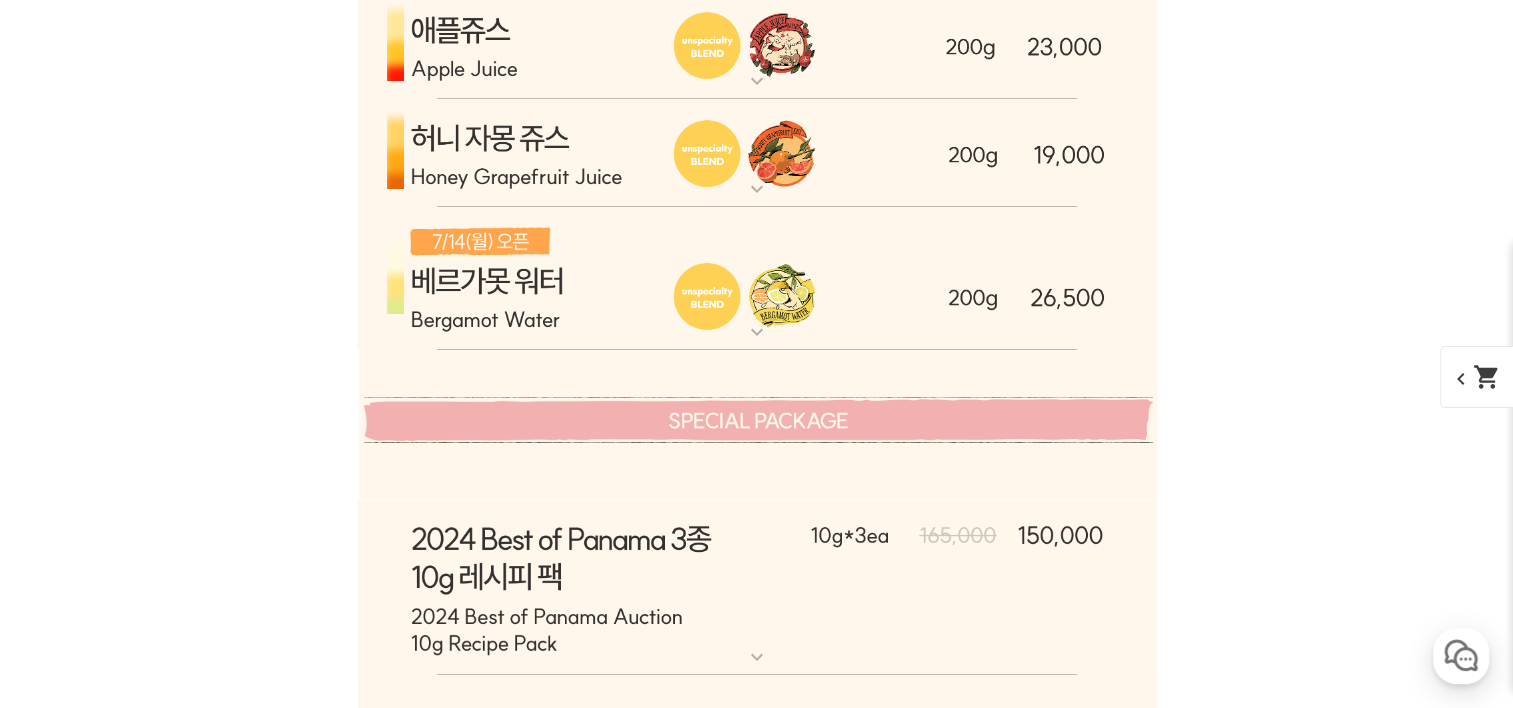 scroll, scrollTop: 7093, scrollLeft: 0, axis: vertical 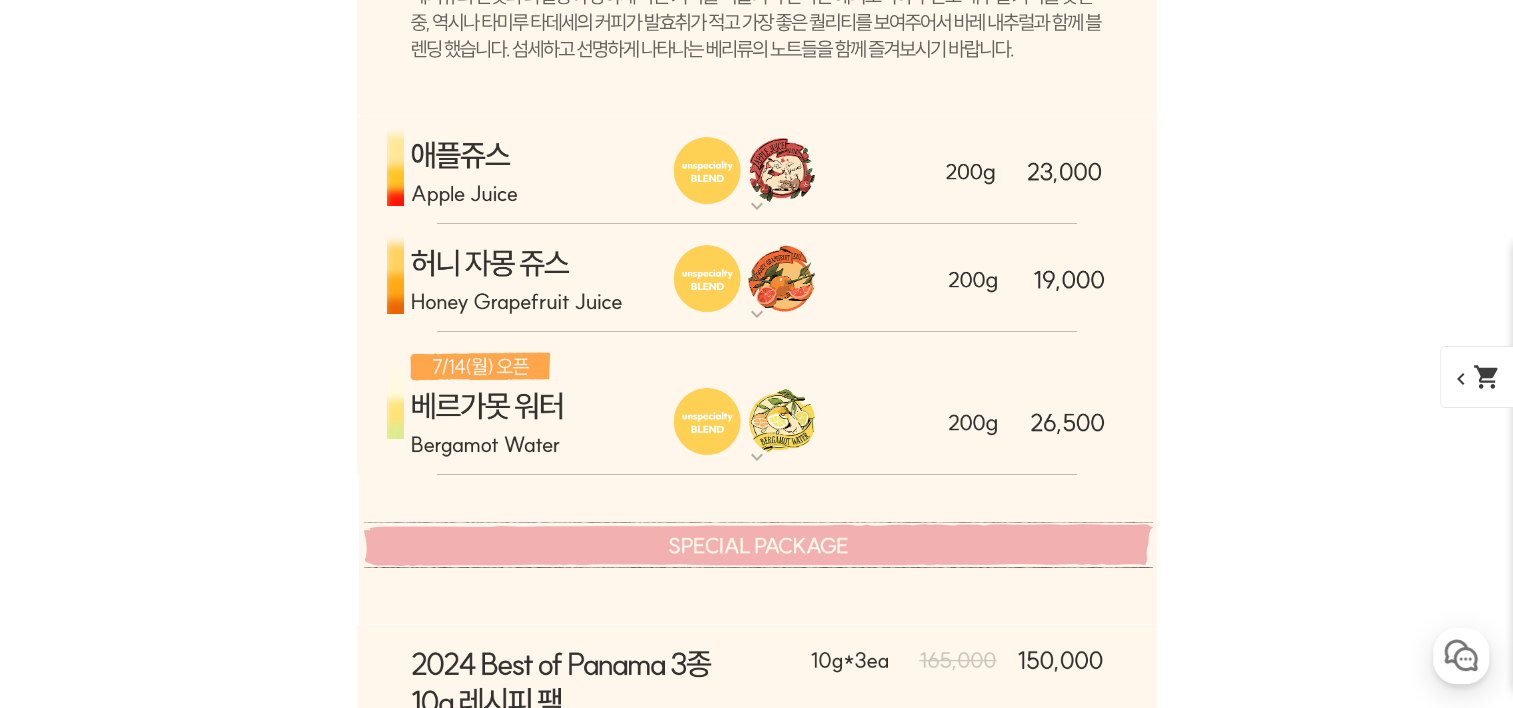click on "expand_more" at bounding box center (757, 206) 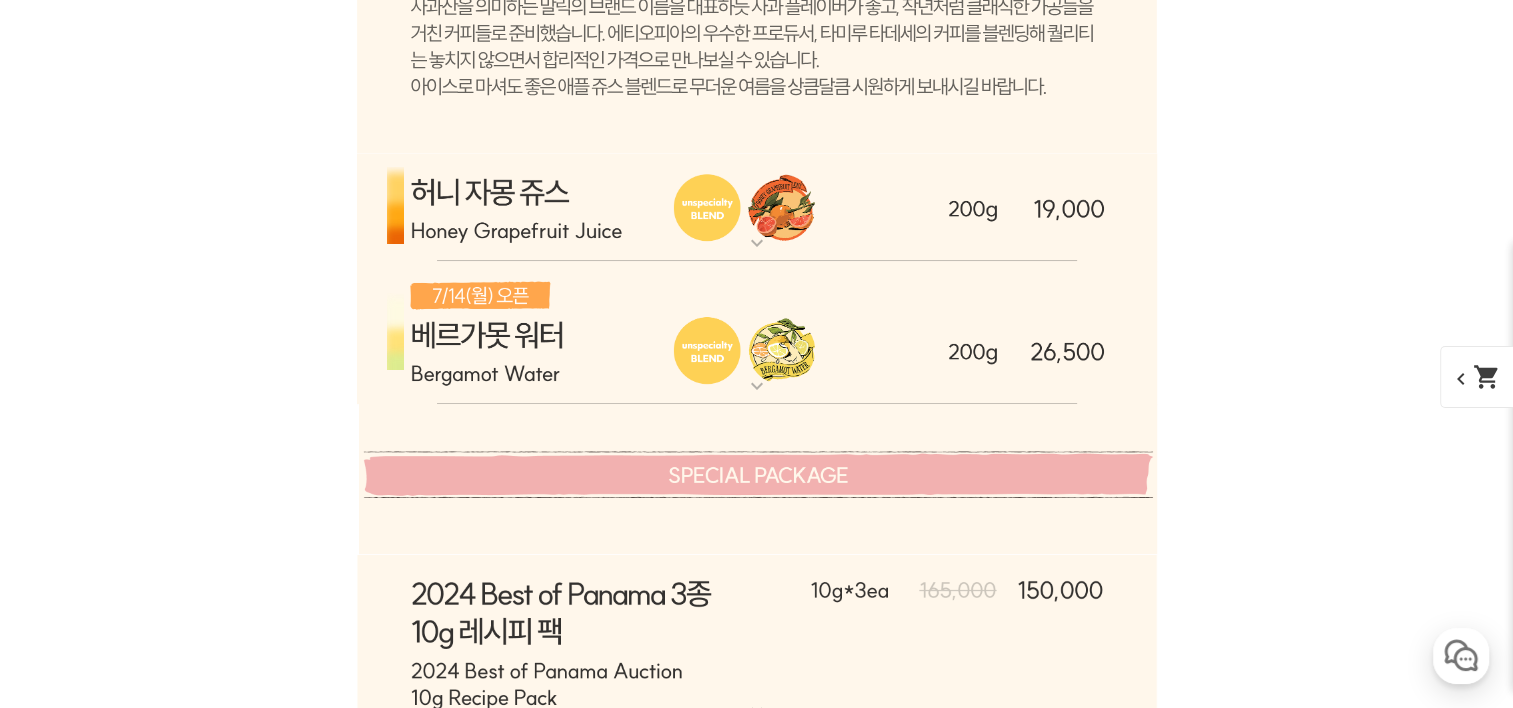 scroll, scrollTop: 8093, scrollLeft: 0, axis: vertical 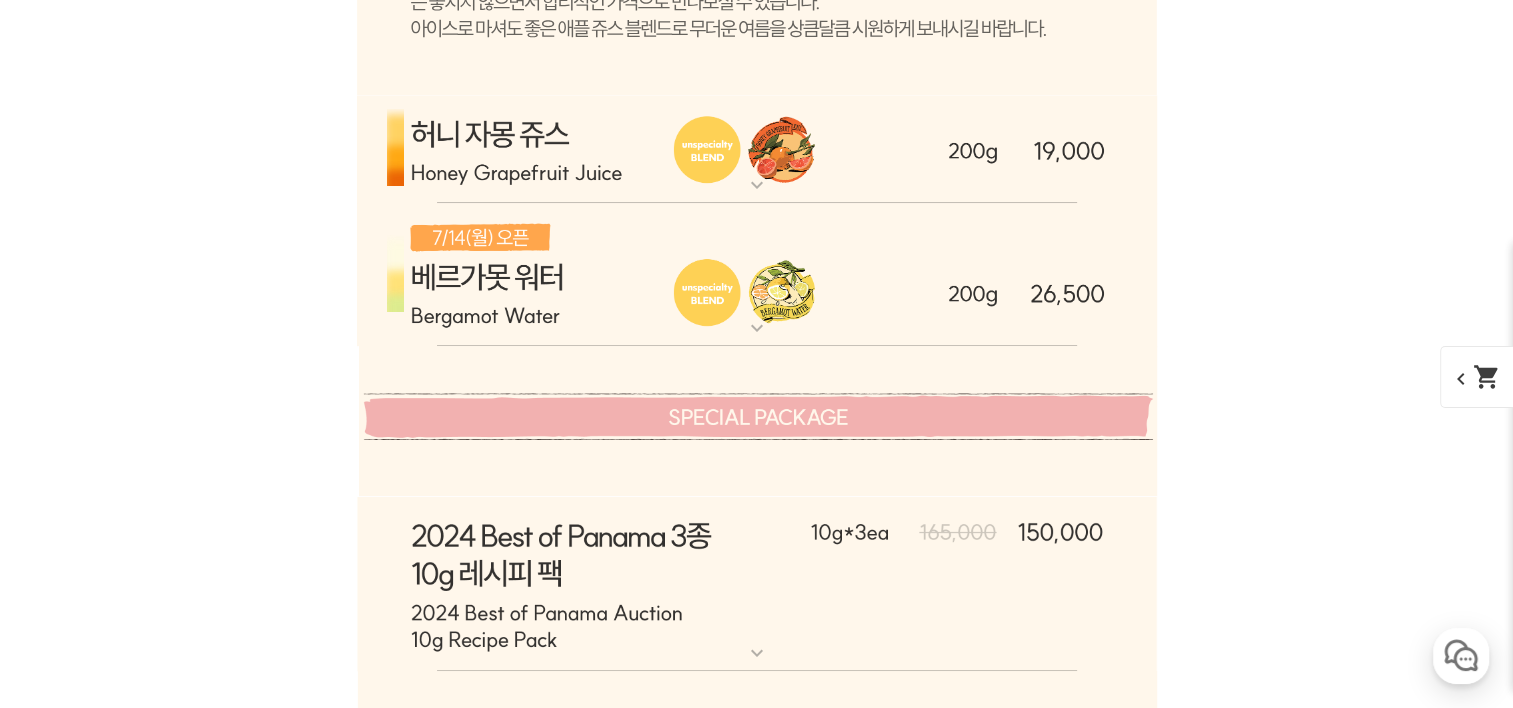 click on "expand_more" at bounding box center [757, 185] 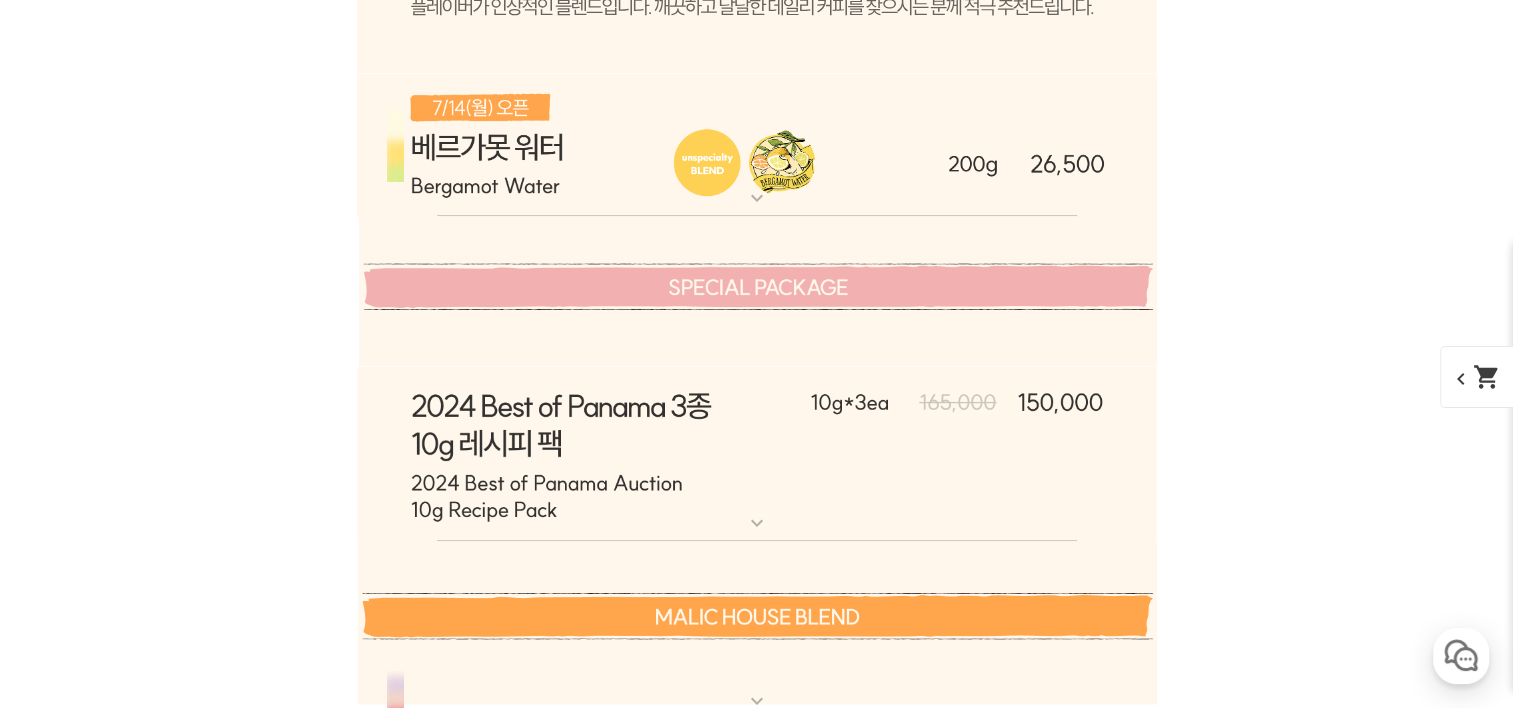 scroll, scrollTop: 9093, scrollLeft: 0, axis: vertical 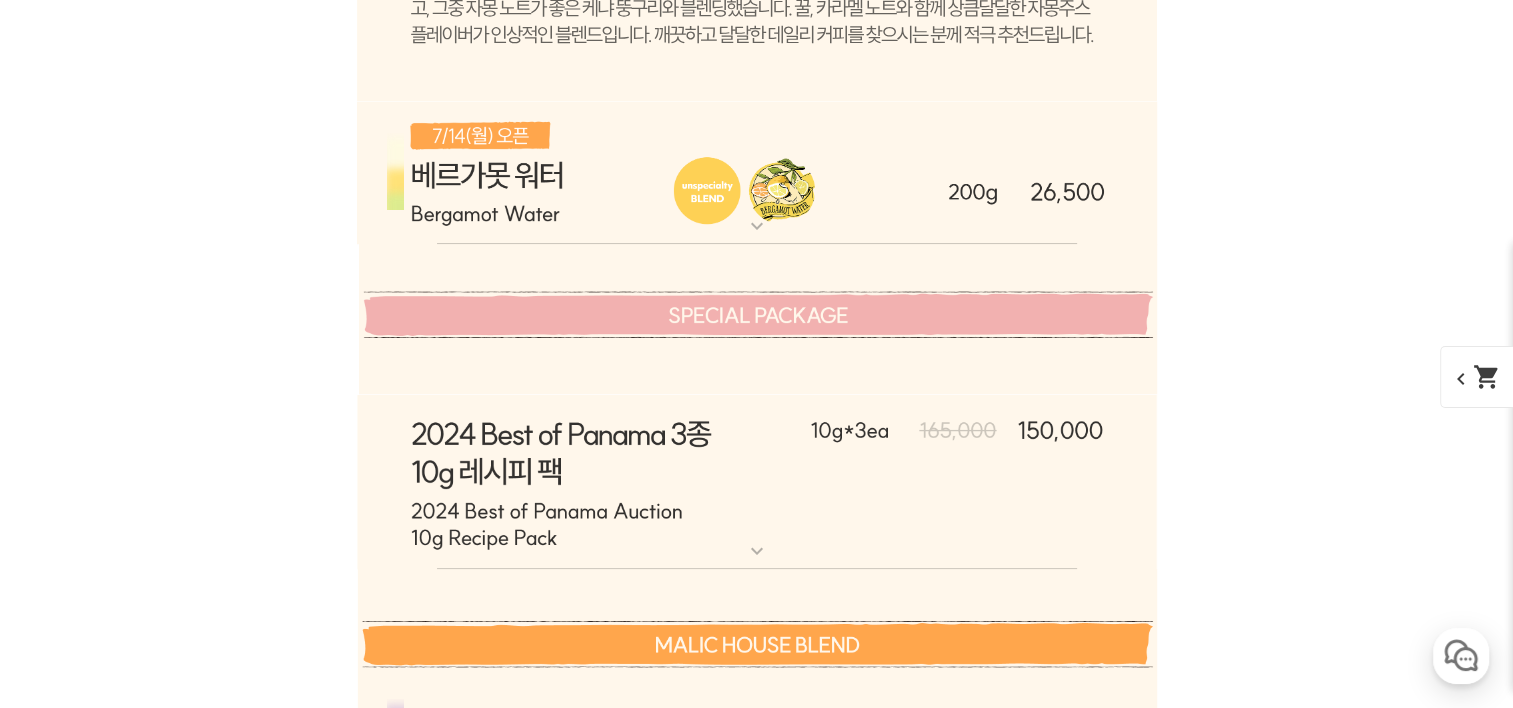 click on "expand_more" at bounding box center (757, 226) 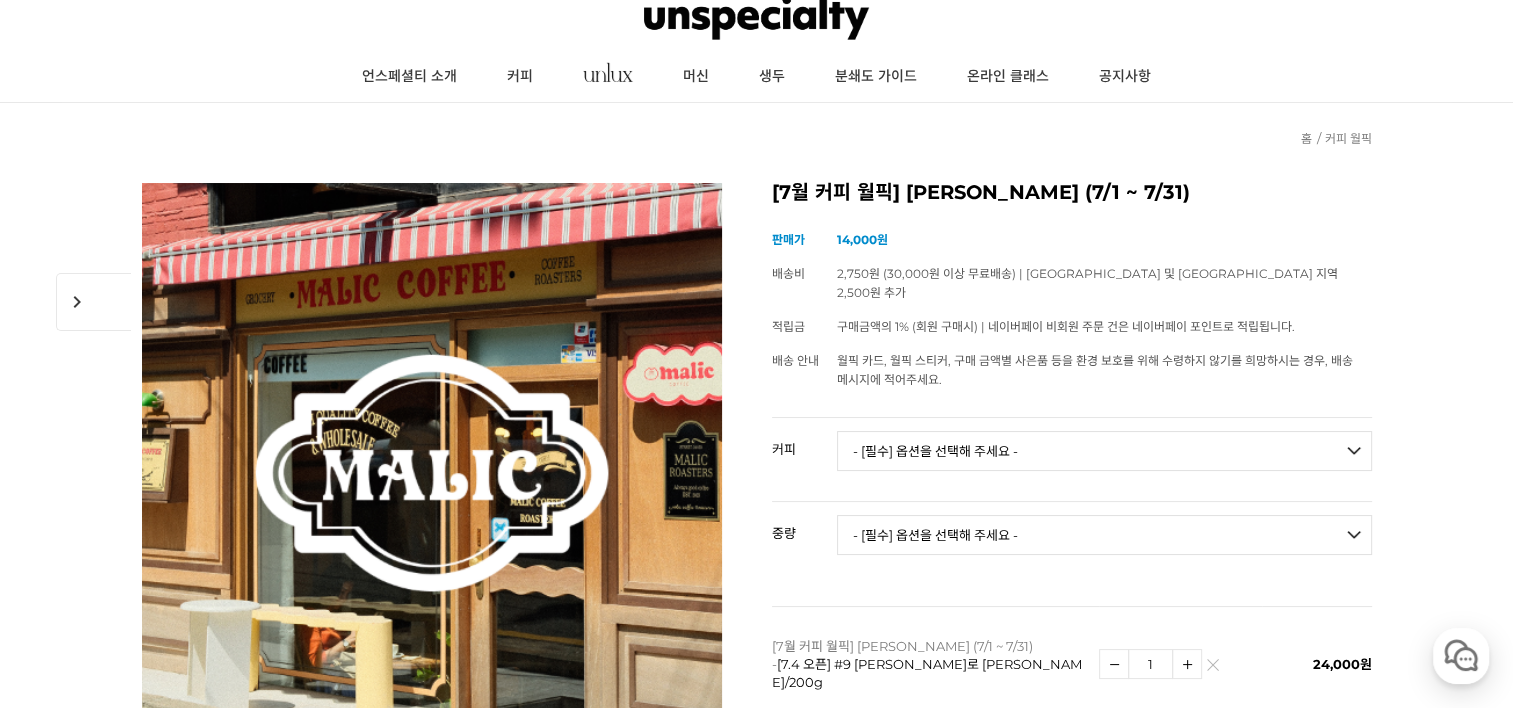 scroll, scrollTop: 0, scrollLeft: 0, axis: both 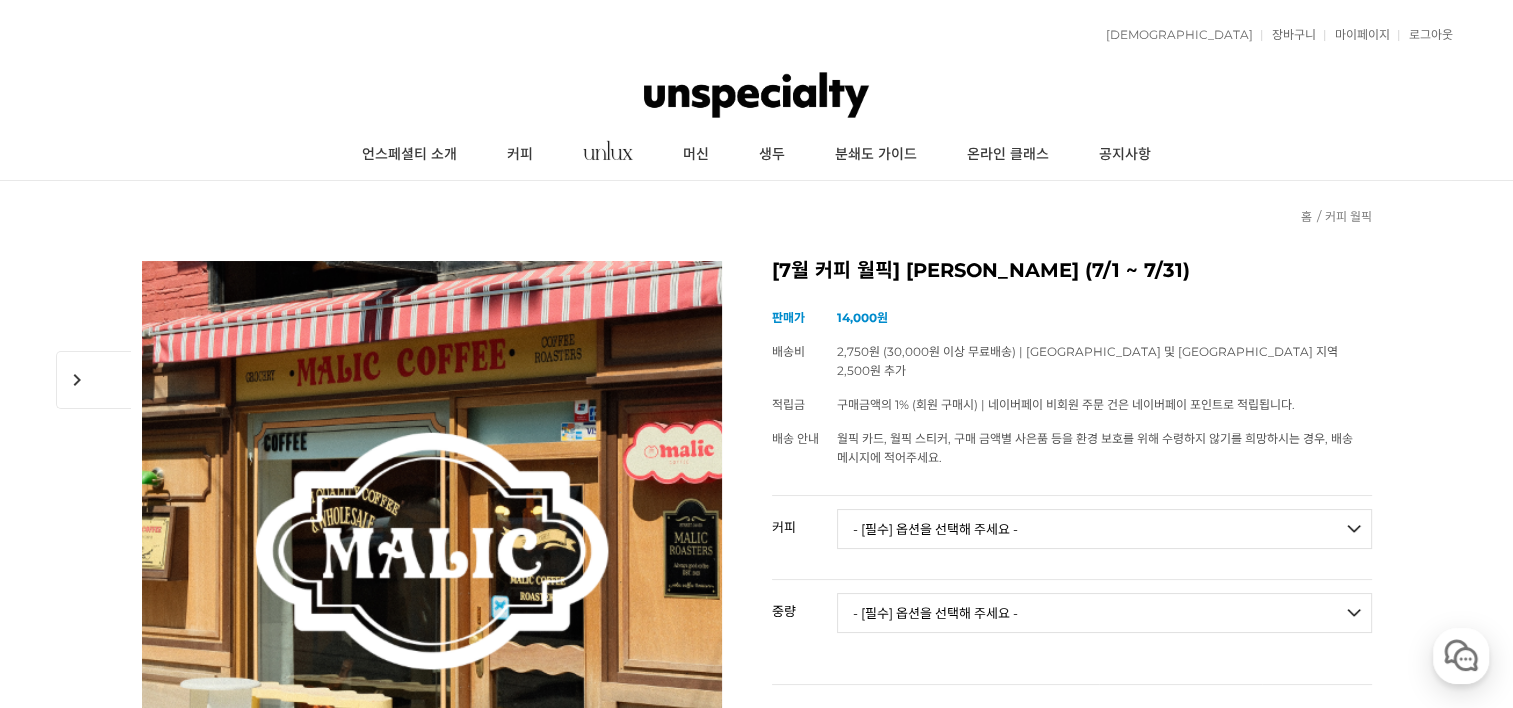 click on "- [필수] 옵션을 선택해 주세요 - ------------------- 언스페셜티 분쇄도 가이드 종이(주문 1개당 최대 1개 제공) 그레이프 쥬스 (언스페셜티 블렌드) 애플 쥬스 (언스페셜티 블렌드) 허니 자몽 쥬스 (언스페셜티 블렌드) [기획상품] 2024 Best of Panama 3종 10g 레시피팩 프루티 블렌드 마일드 블렌드 모닝 블렌드 #1 탄자니아 아카시아 힐스 게이샤 AA 풀리 워시드 [품절] #2 콜롬비아 포파얀 슈가케인 디카페인 #3 에티오피아 알로 타미루 미리가 74158 워시드 #4 에티오피아 첼베사 워시드 디카페인 #5 케냐 뚱구리 AB 풀리 워시드 [품절] #6 에티오피아 버그 우 셀렉션 에얼룸 내추럴 (Lot2) #7 에티오피아 알로 타미루 무라고 74158 클래식 워시드 #8 케냐 은가라투아 AB 워시드 (Lot 159) [품절] [7.4 오픈] #9 온두라스 마리사벨 카바예로 파카마라 워시드 #24 페루 알토 미라도르 게이샤 워시드" at bounding box center [1104, 529] 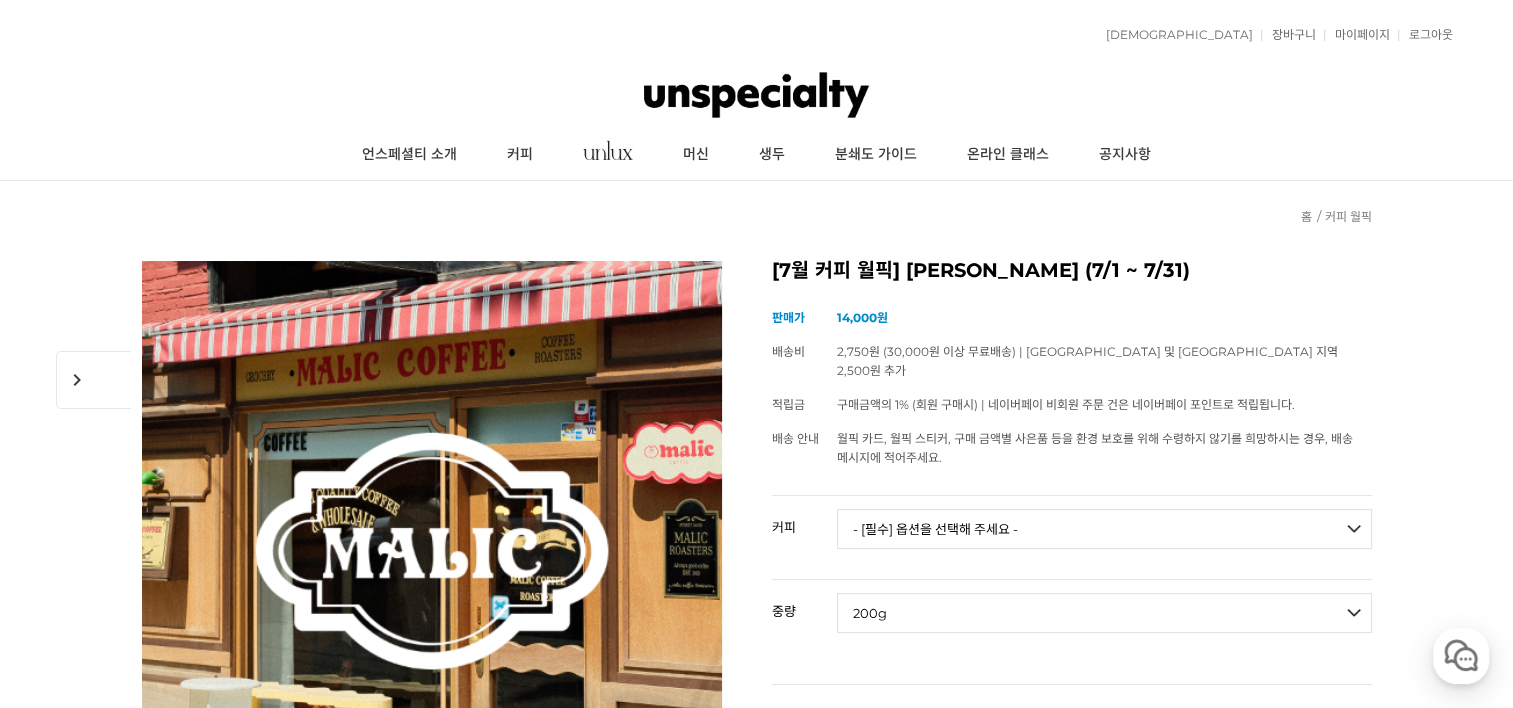 click on "- [필수] 옵션을 선택해 주세요 - ------------------- 200g" at bounding box center (1104, 613) 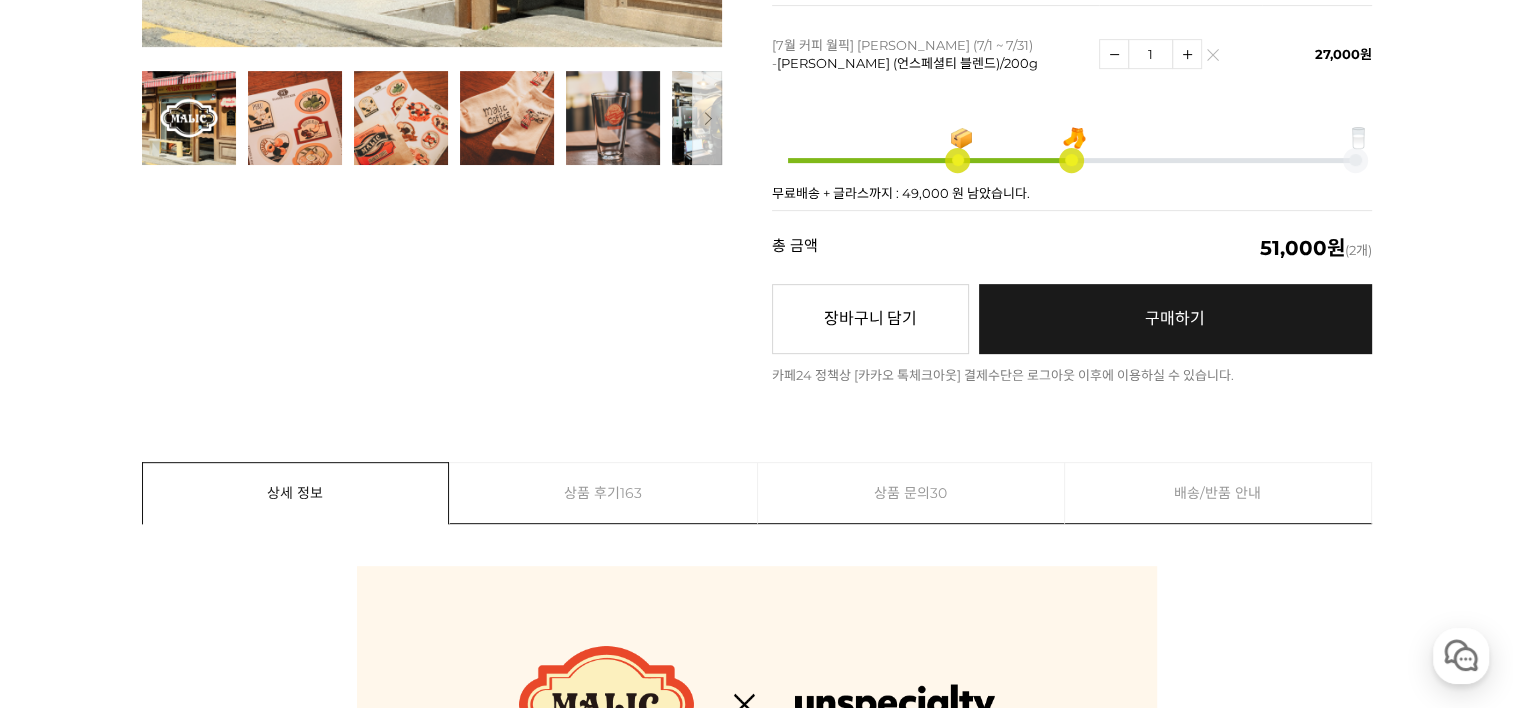 scroll, scrollTop: 800, scrollLeft: 0, axis: vertical 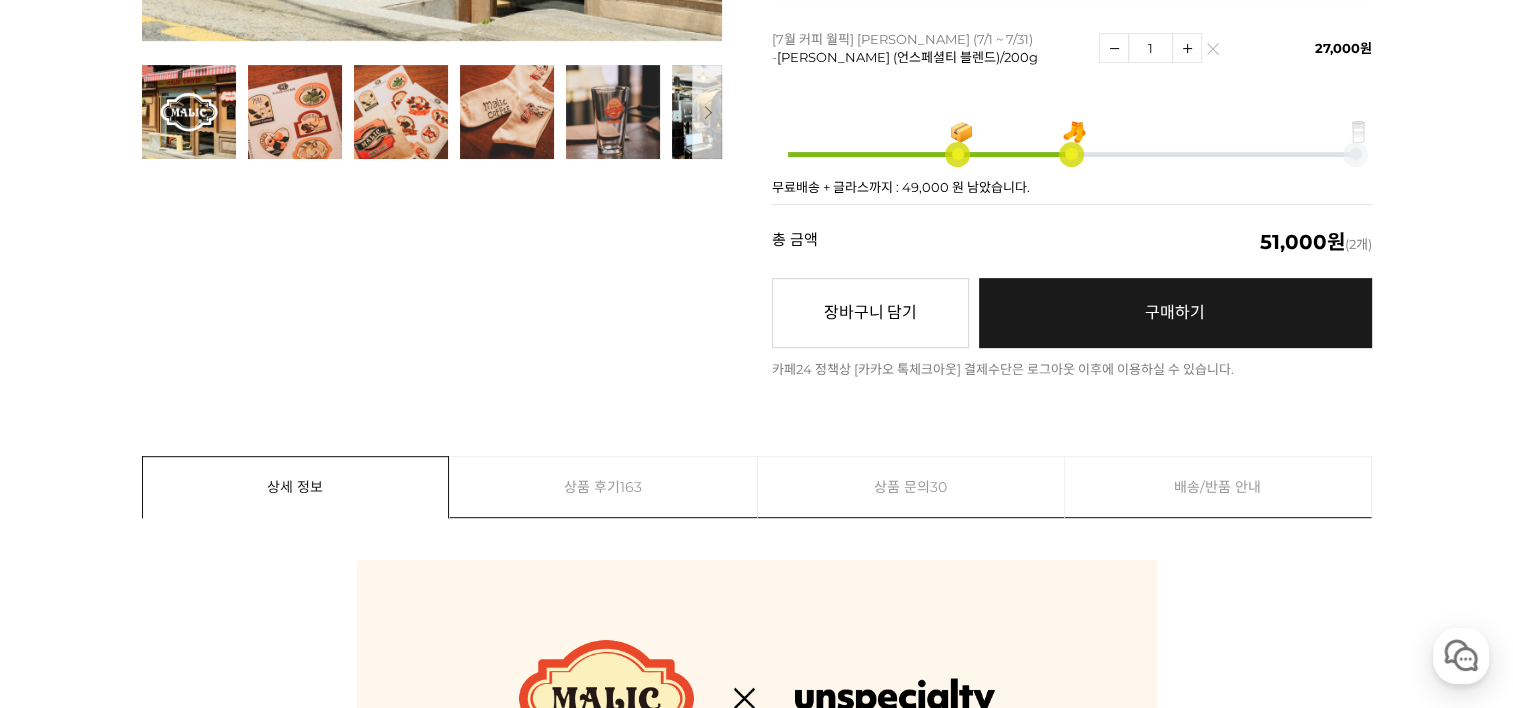 click on "구매하기" at bounding box center [1175, 312] 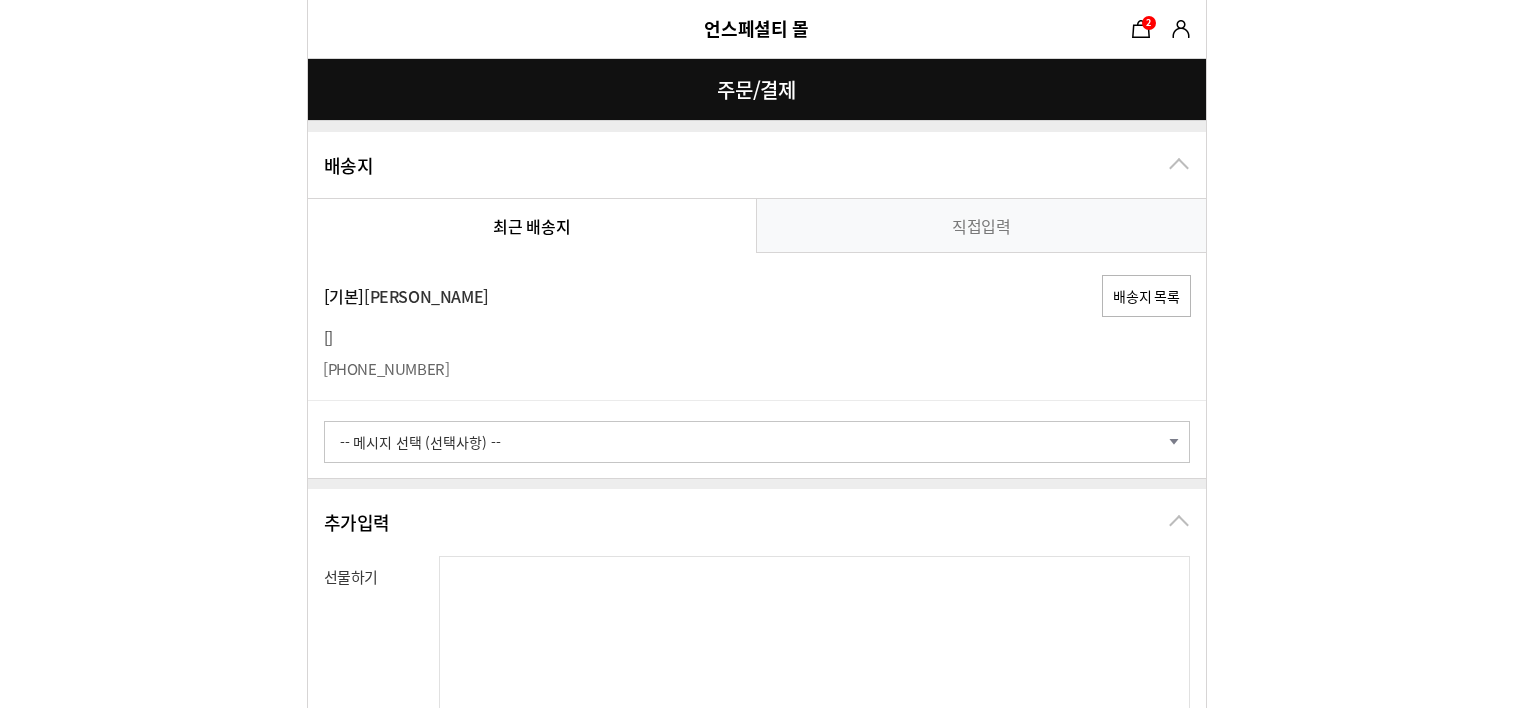 scroll, scrollTop: 0, scrollLeft: 0, axis: both 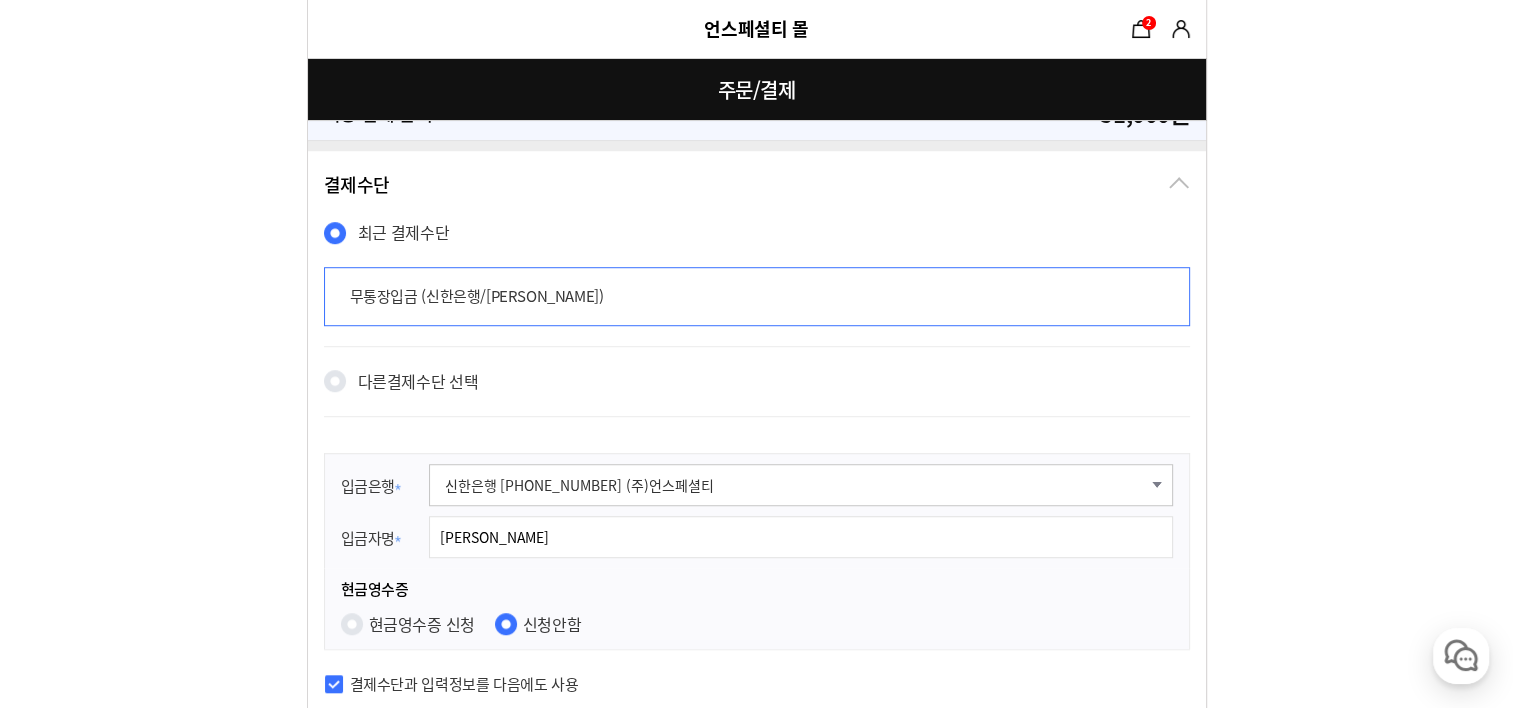 click on "다른  결제수단 선택" at bounding box center [418, 391] 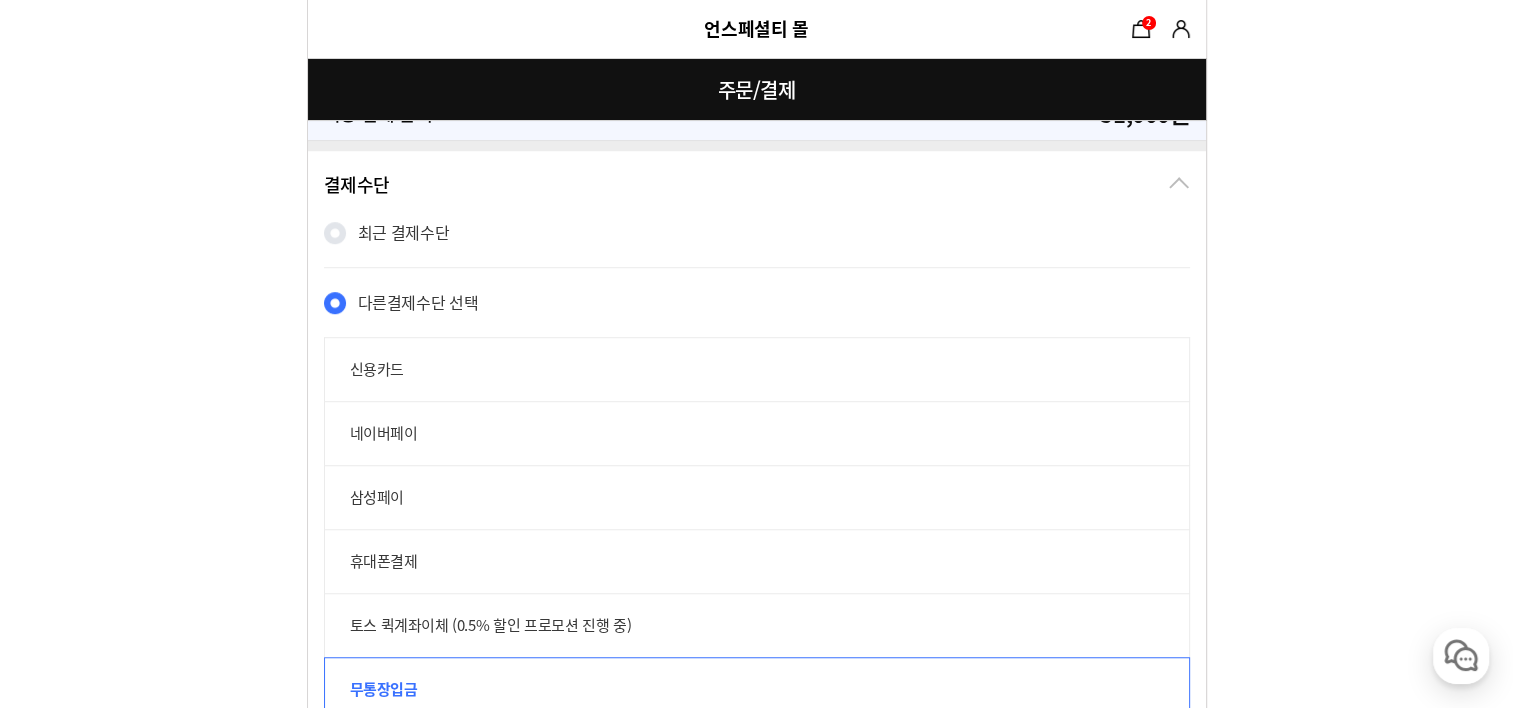 click on "삼성페이" at bounding box center [757, 497] 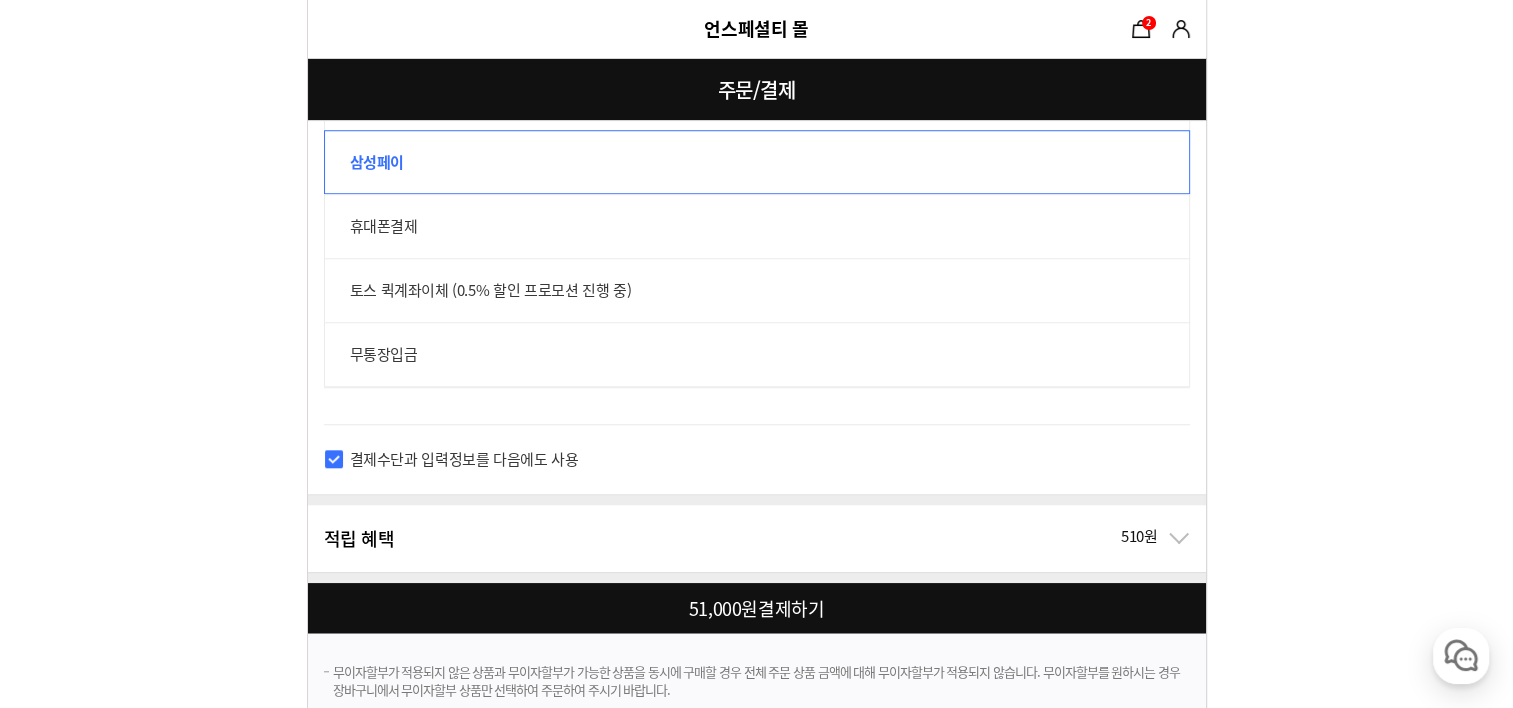 scroll, scrollTop: 1703, scrollLeft: 0, axis: vertical 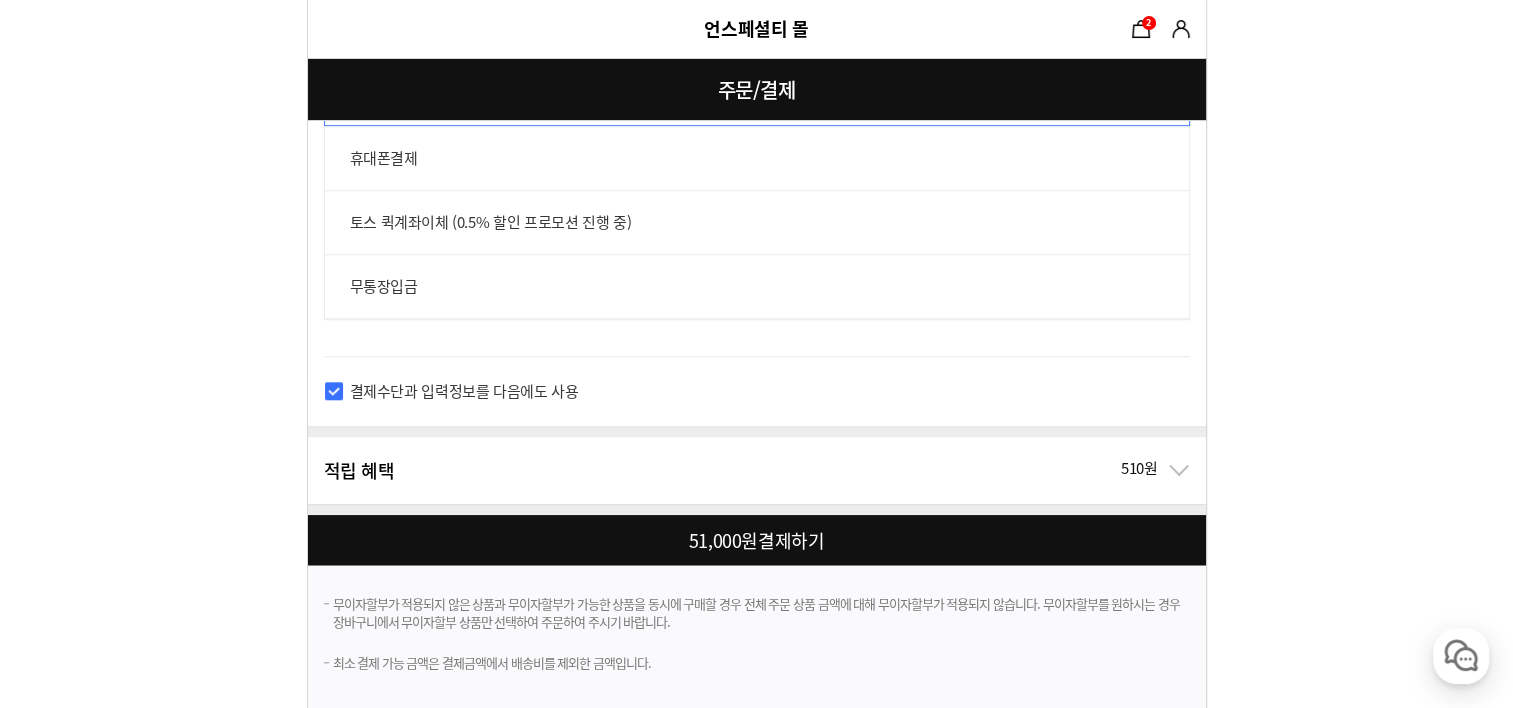 click at bounding box center [761, 540] 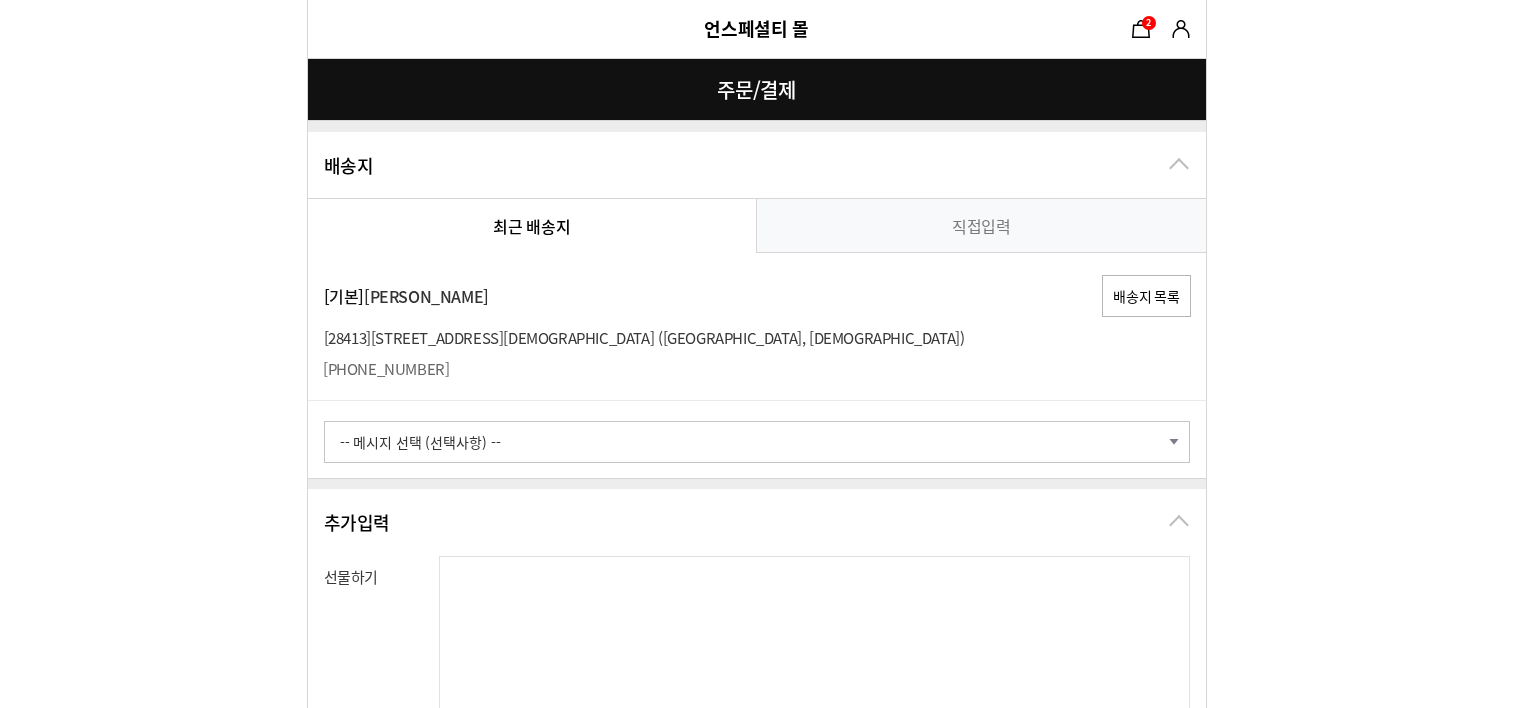 scroll, scrollTop: 0, scrollLeft: 0, axis: both 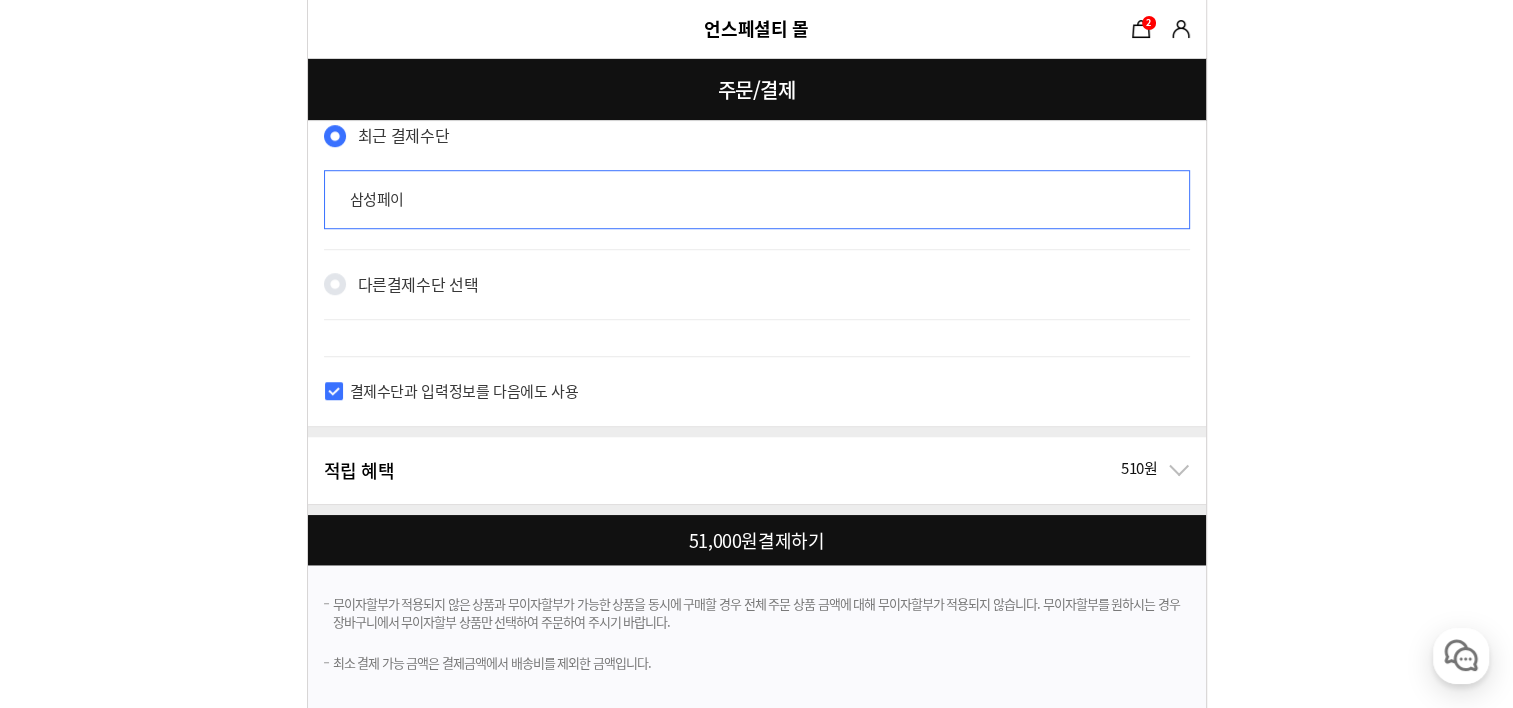 click on "다른  결제수단 선택" at bounding box center (418, 294) 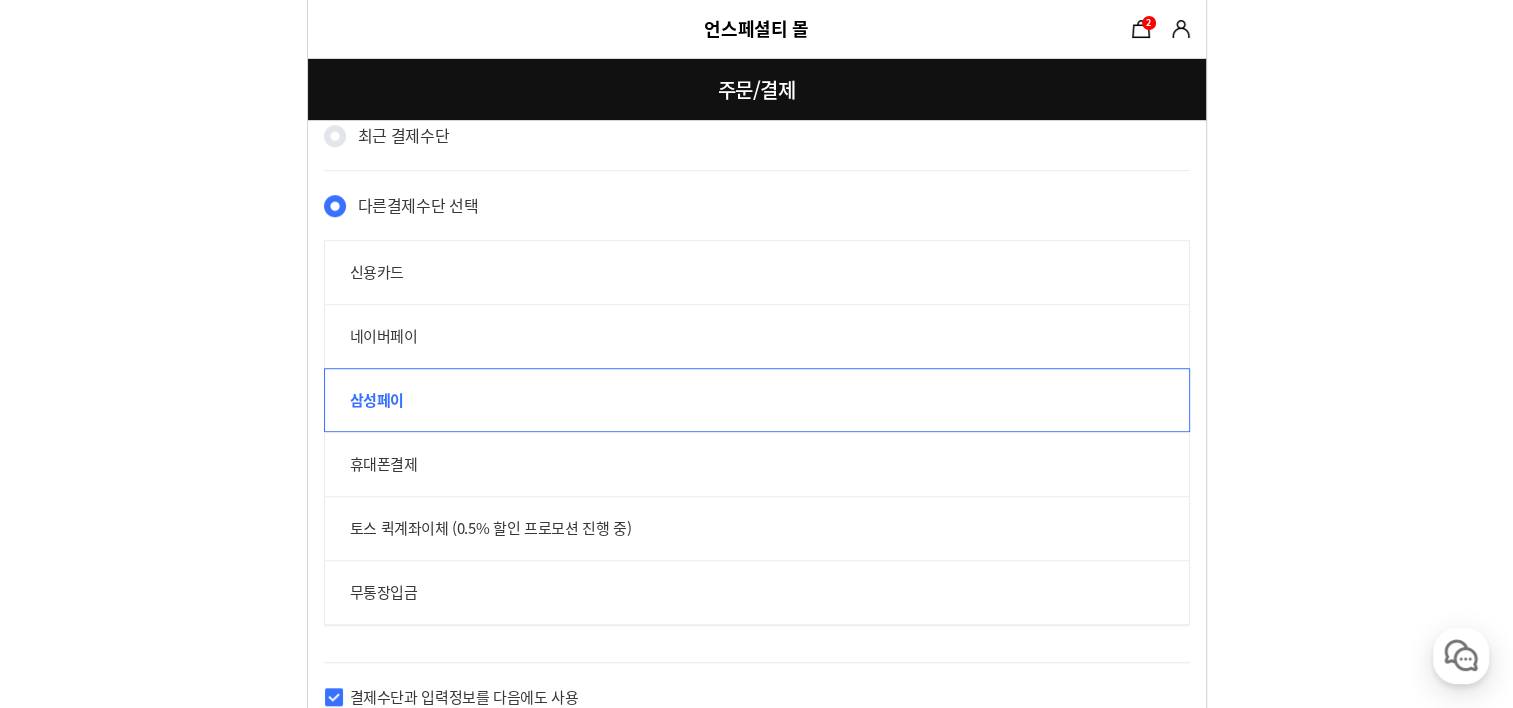 click on "네이버페이" at bounding box center [757, 336] 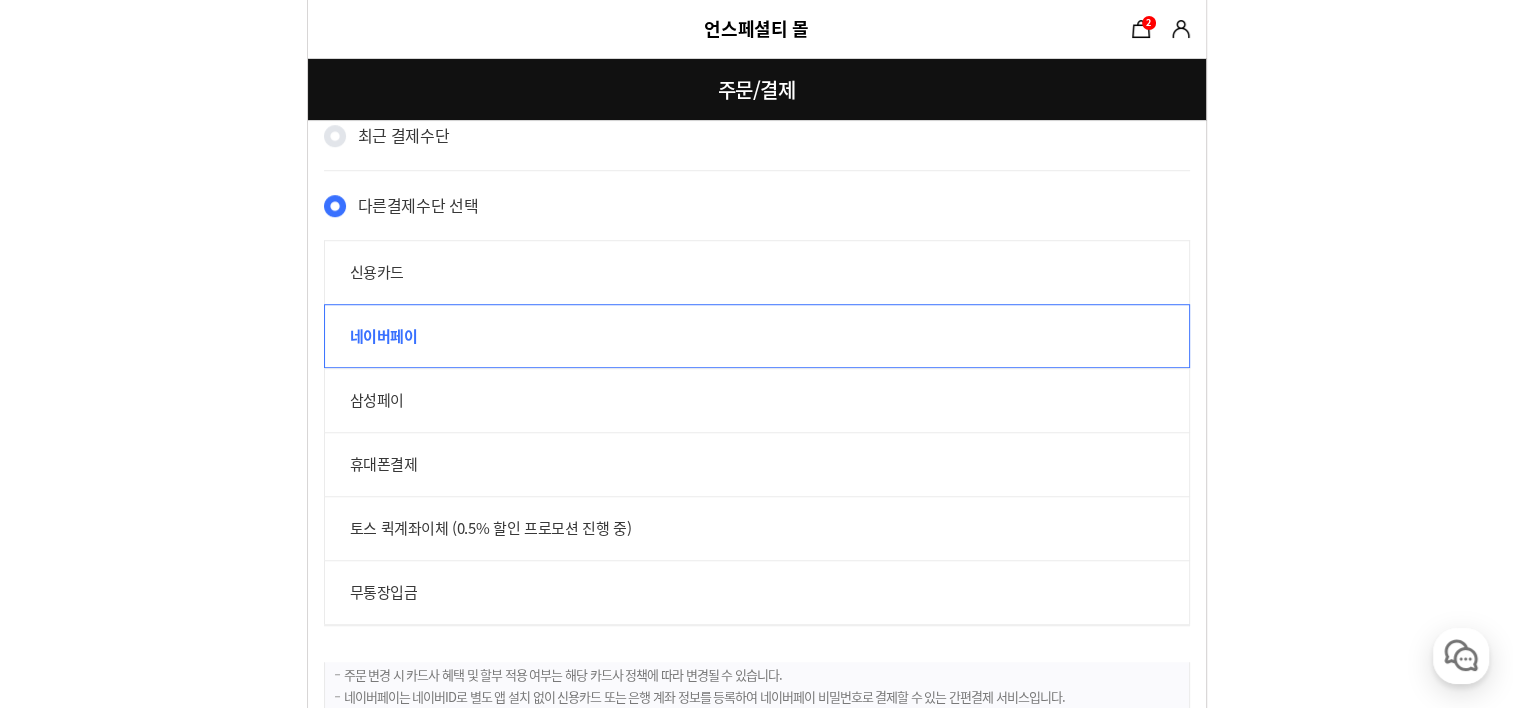 scroll, scrollTop: 1497, scrollLeft: 0, axis: vertical 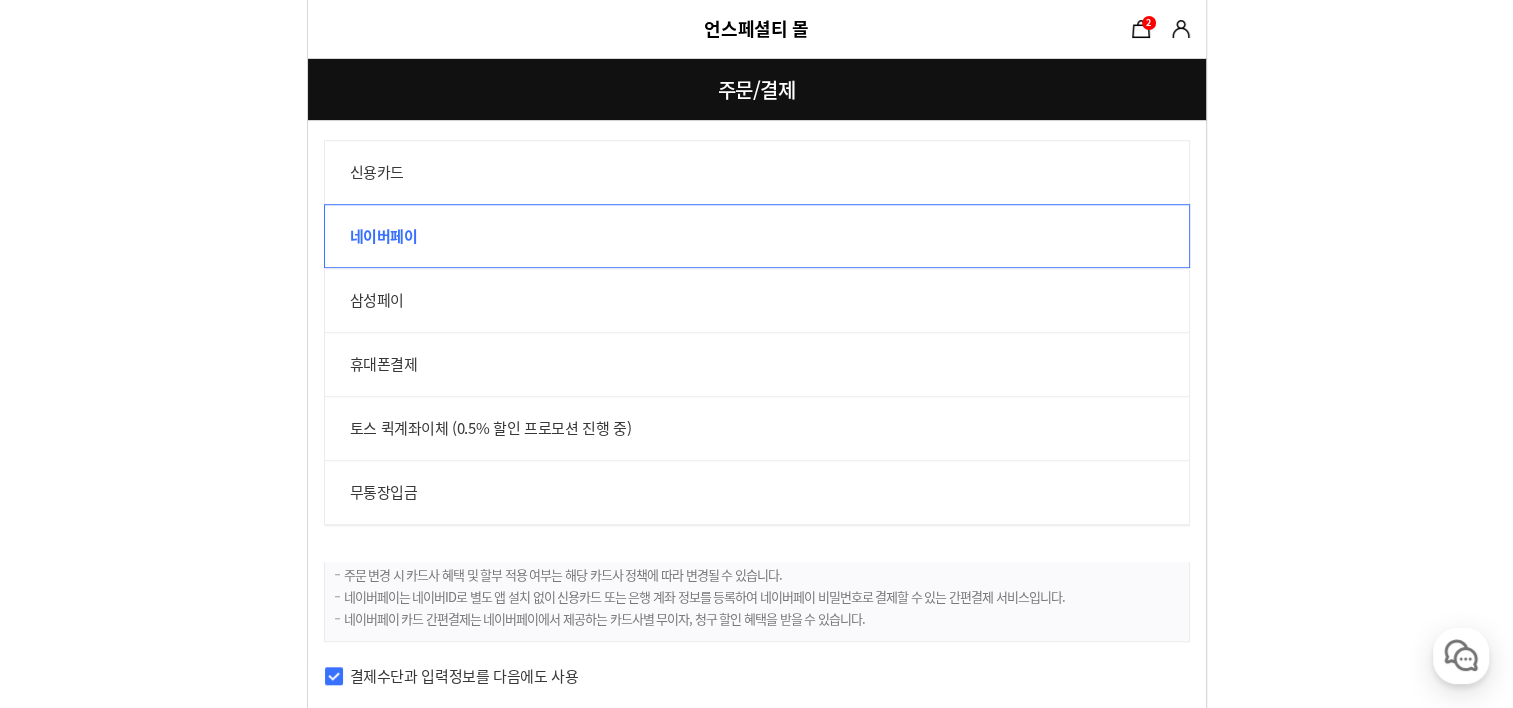 click on "네이버페이" at bounding box center (757, 236) 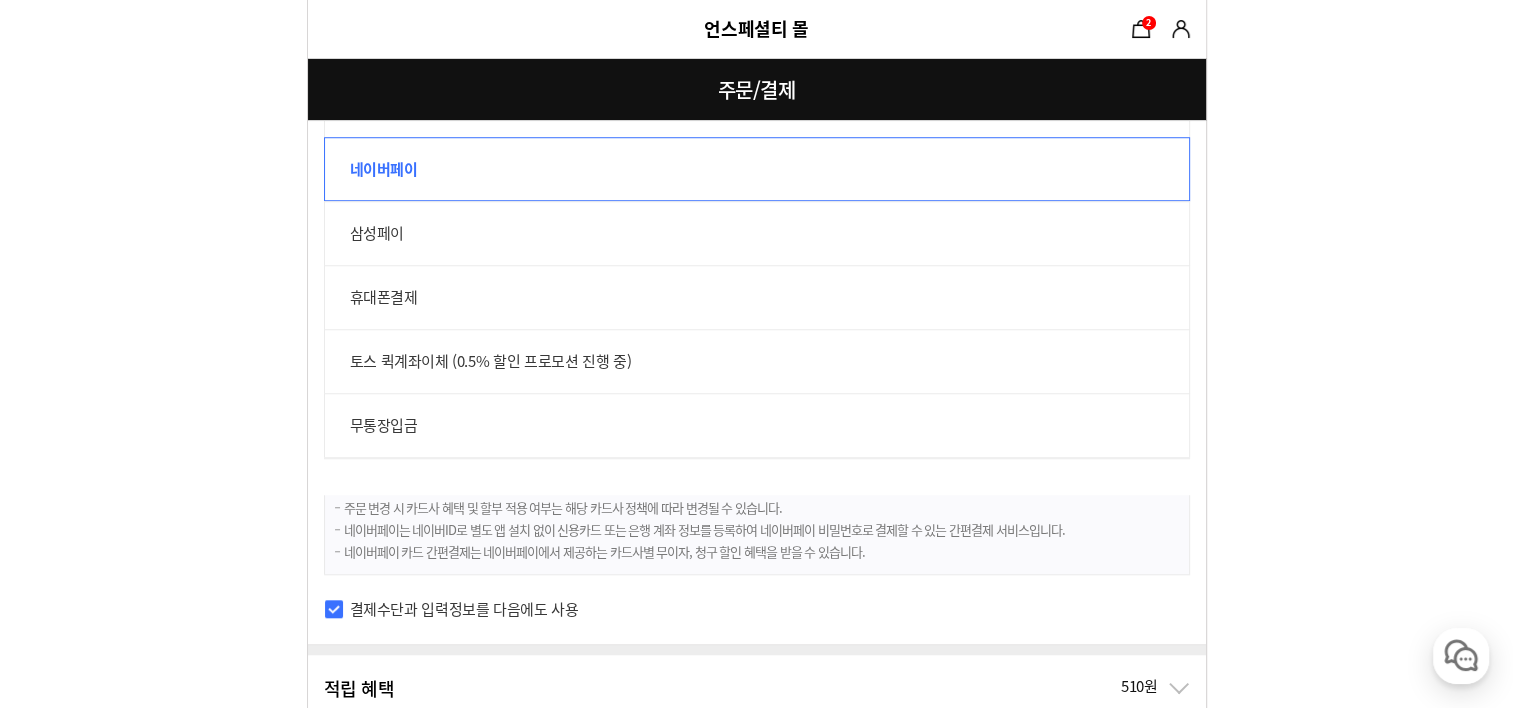 scroll, scrollTop: 1782, scrollLeft: 0, axis: vertical 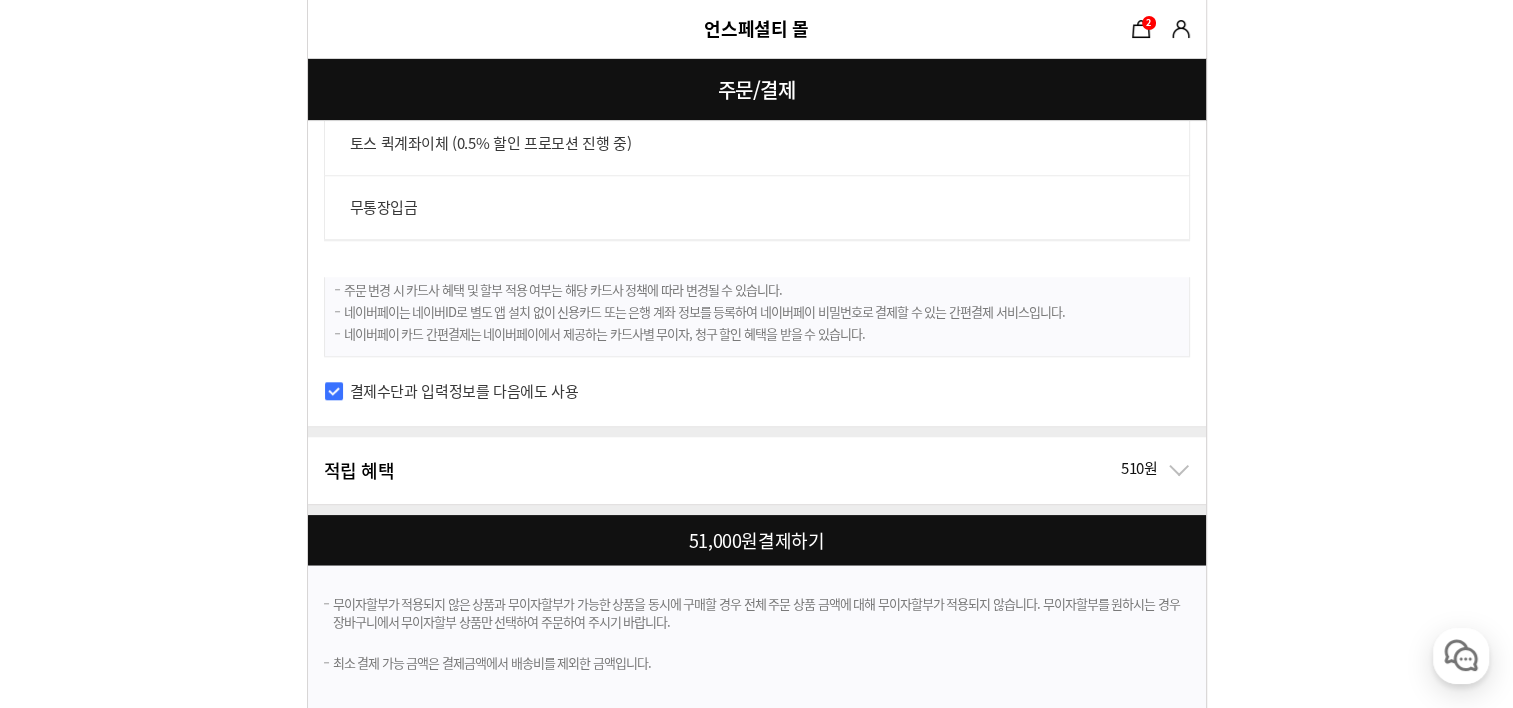 click on "무이자할부가 적용되지 않은 상품과 무이자할부가 가능한 상품을 동시에 구매할 경우 전체 주문 상품 금액에 대해 무이자할부가 적용되지 않습니다. 무이자할부를 원하시는 경우 장바구니에서 무이자할부 상품만 선택하여 주문하여 주시기 바랍니다." at bounding box center (757, 624) 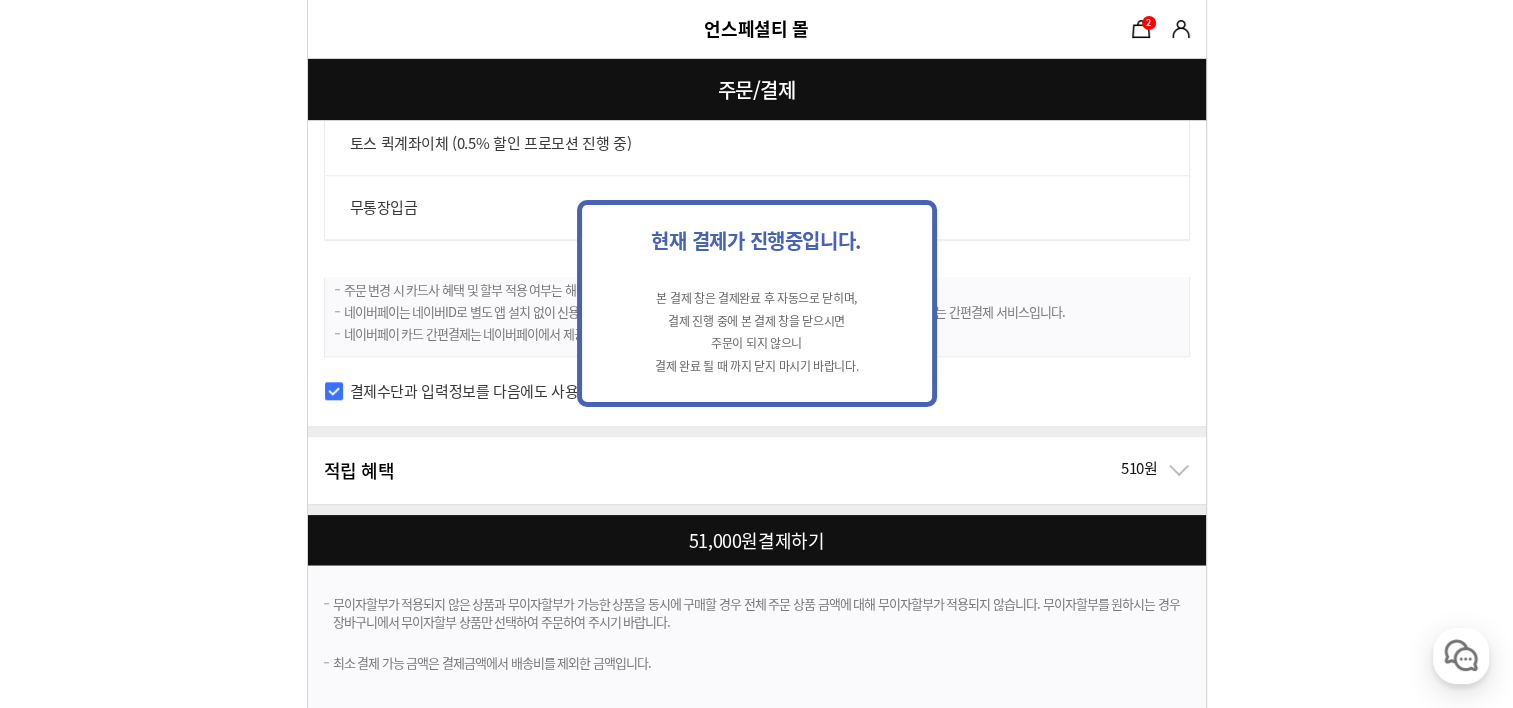 scroll, scrollTop: 0, scrollLeft: 0, axis: both 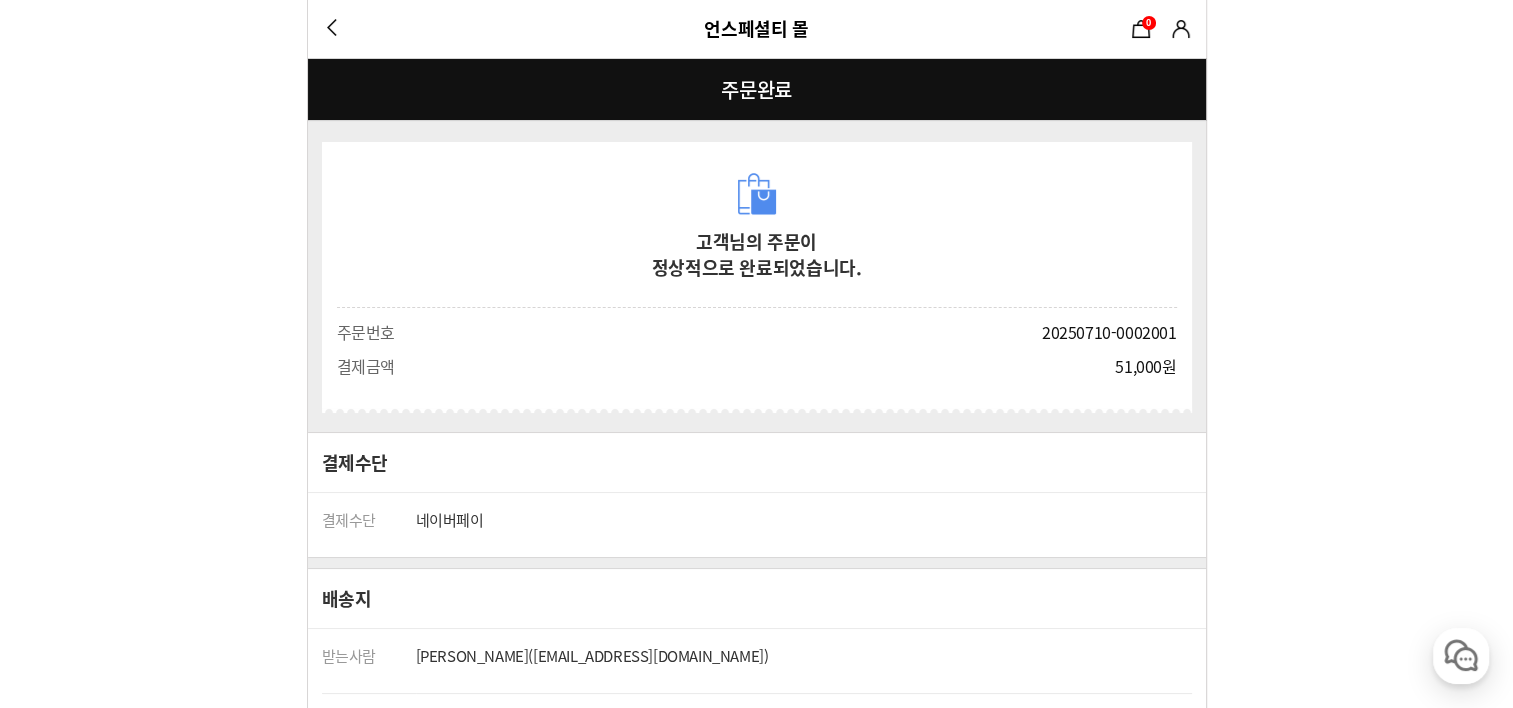 click on "고객님의 주문이 정상적으로 완료되었습니다.
주문정보
주문번호
20250710-0002001
결제금액
51,000원                                         ()
결제수단
결제수단" at bounding box center [756, 1009] 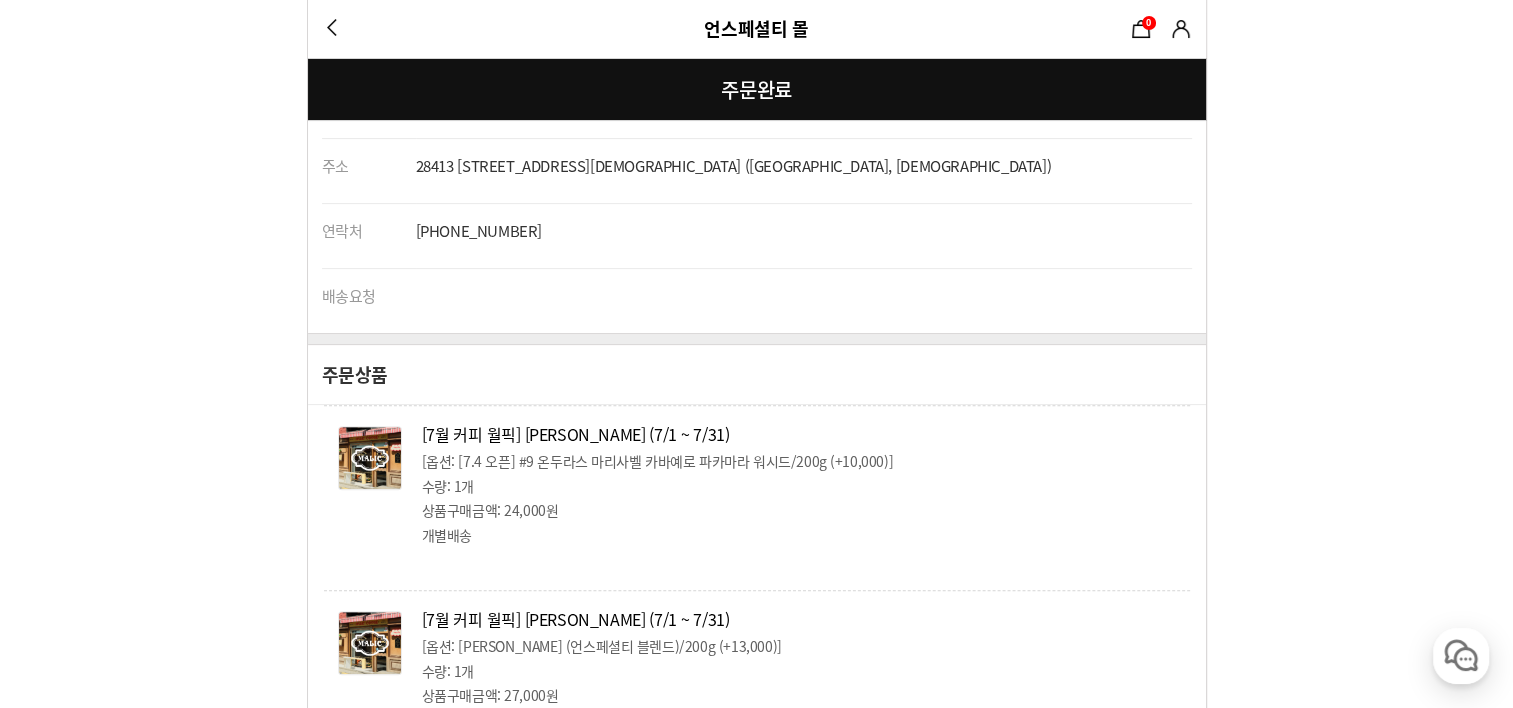 scroll, scrollTop: 600, scrollLeft: 0, axis: vertical 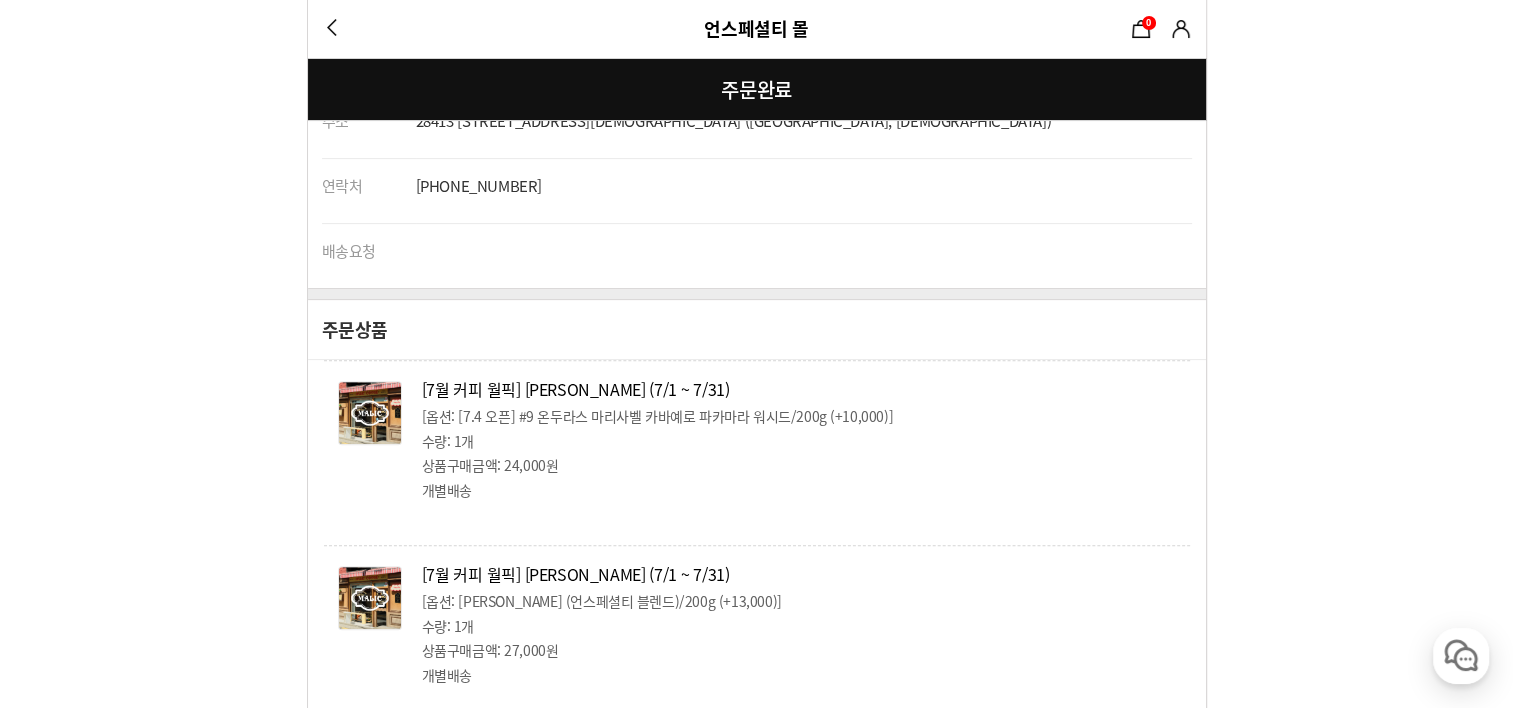 click on "고객님의 주문이 정상적으로 완료되었습니다.
주문정보
주문번호
20250710-0002001
결제금액
51,000원                                         ()
결제수단
결제수단" at bounding box center (756, 409) 